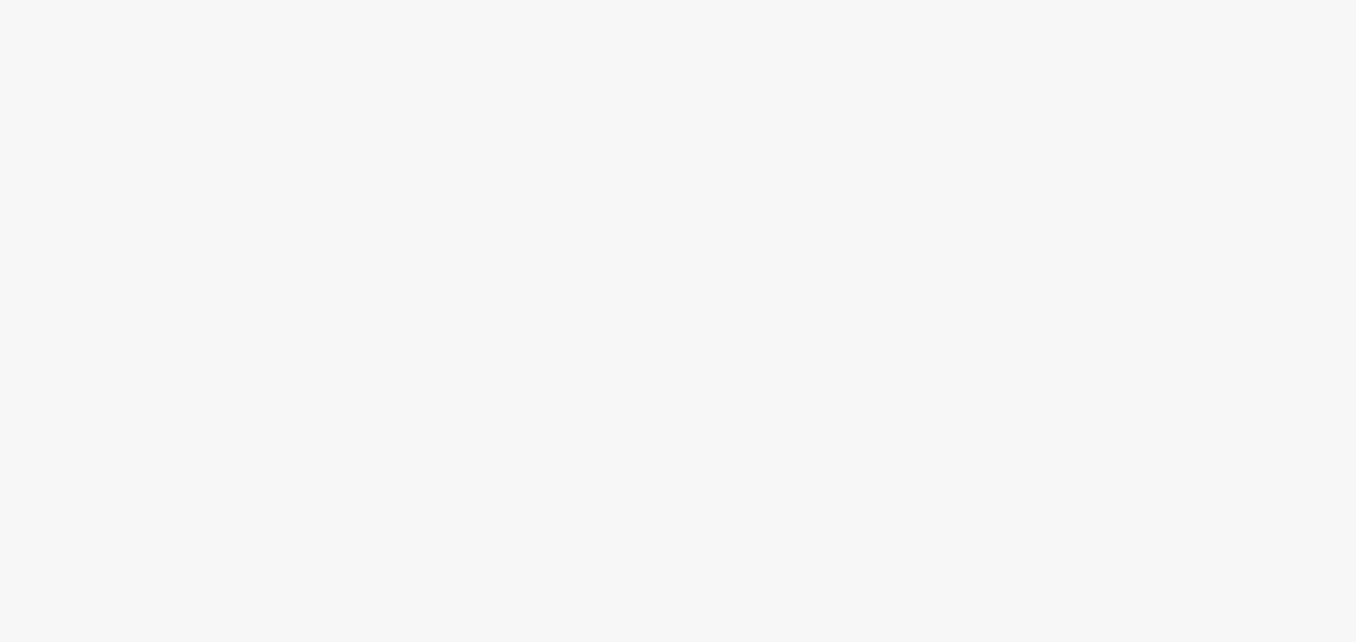 scroll, scrollTop: 0, scrollLeft: 0, axis: both 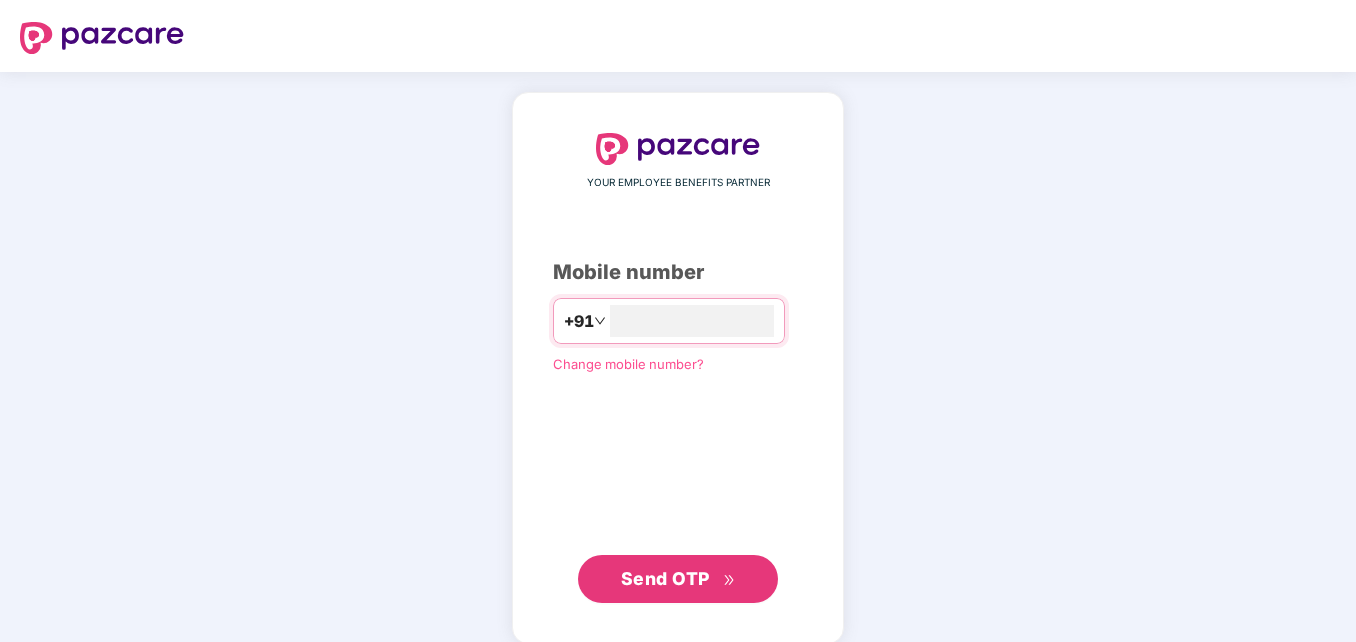 type on "**********" 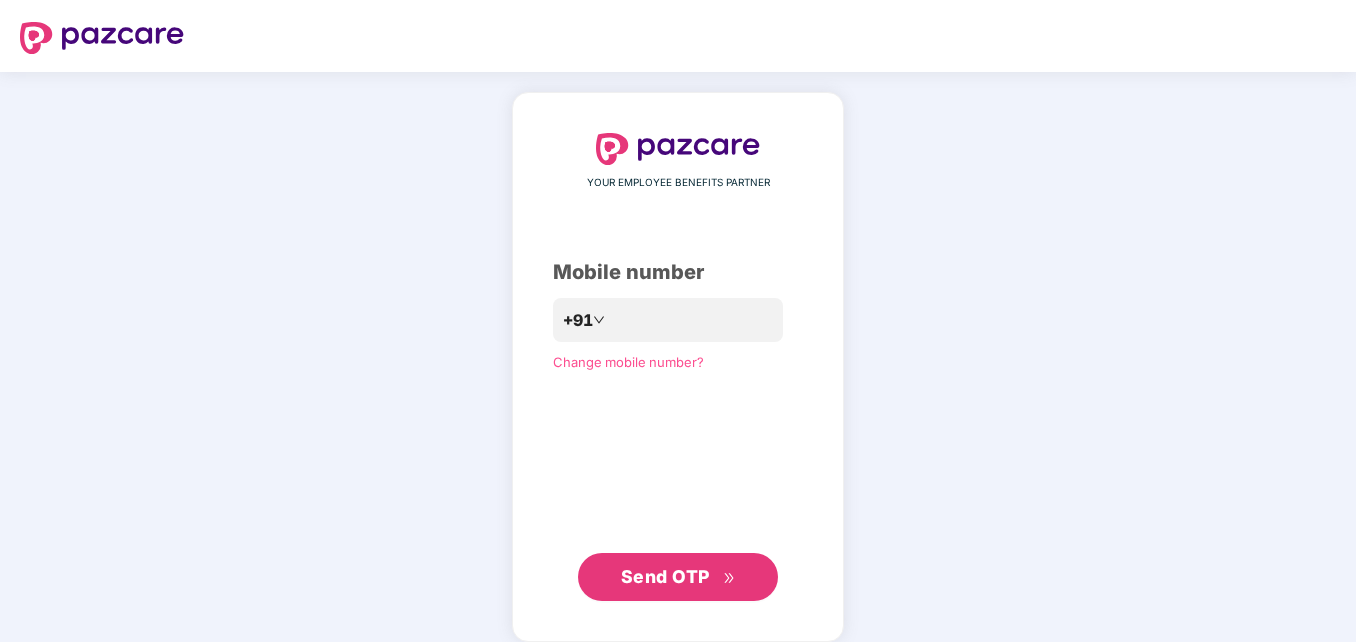 click on "**********" at bounding box center (678, 367) 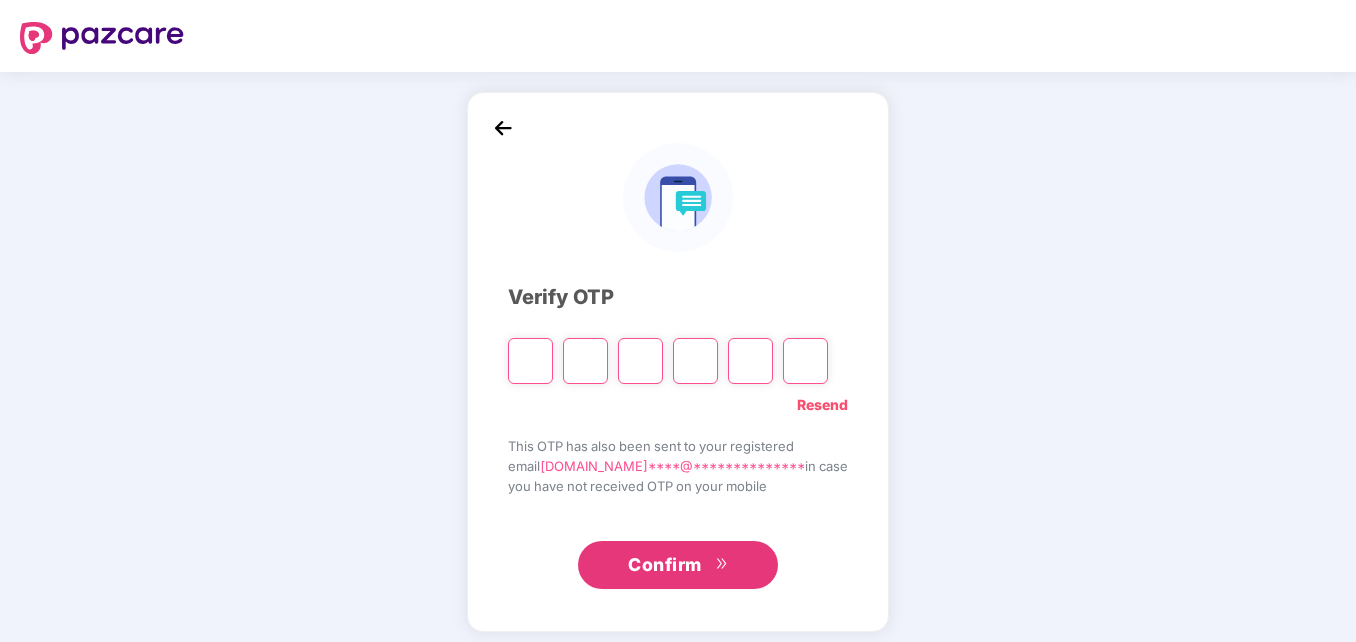 type on "*" 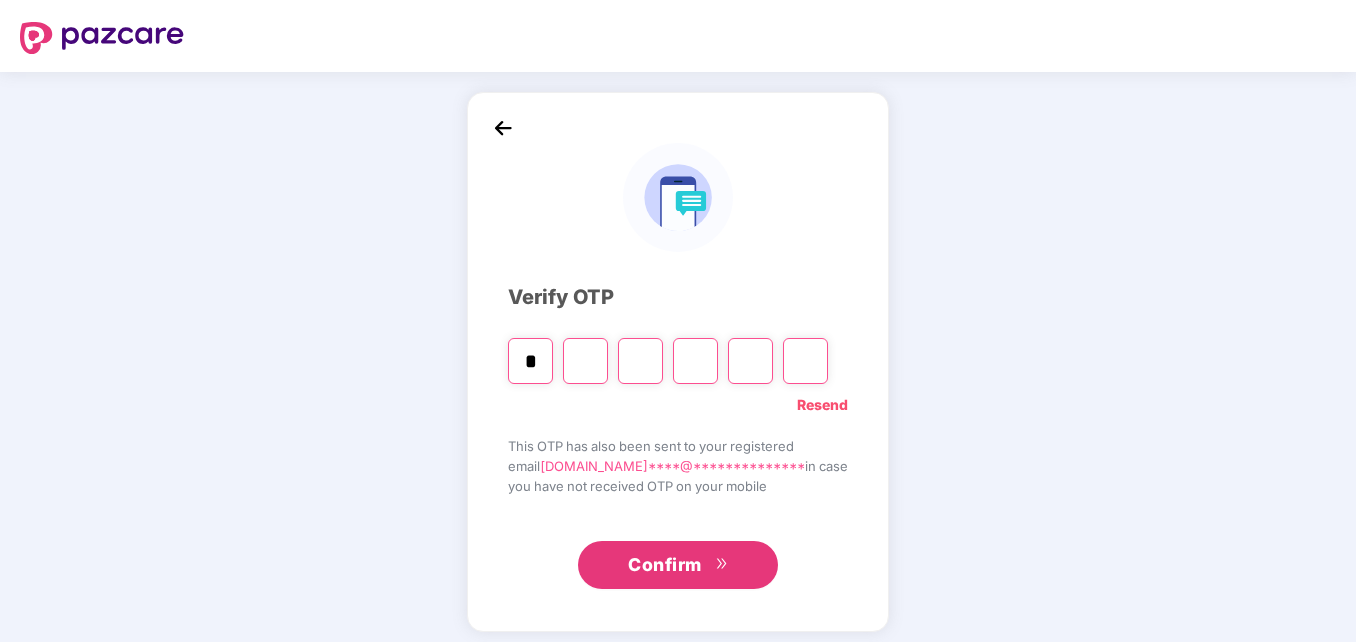 type on "*" 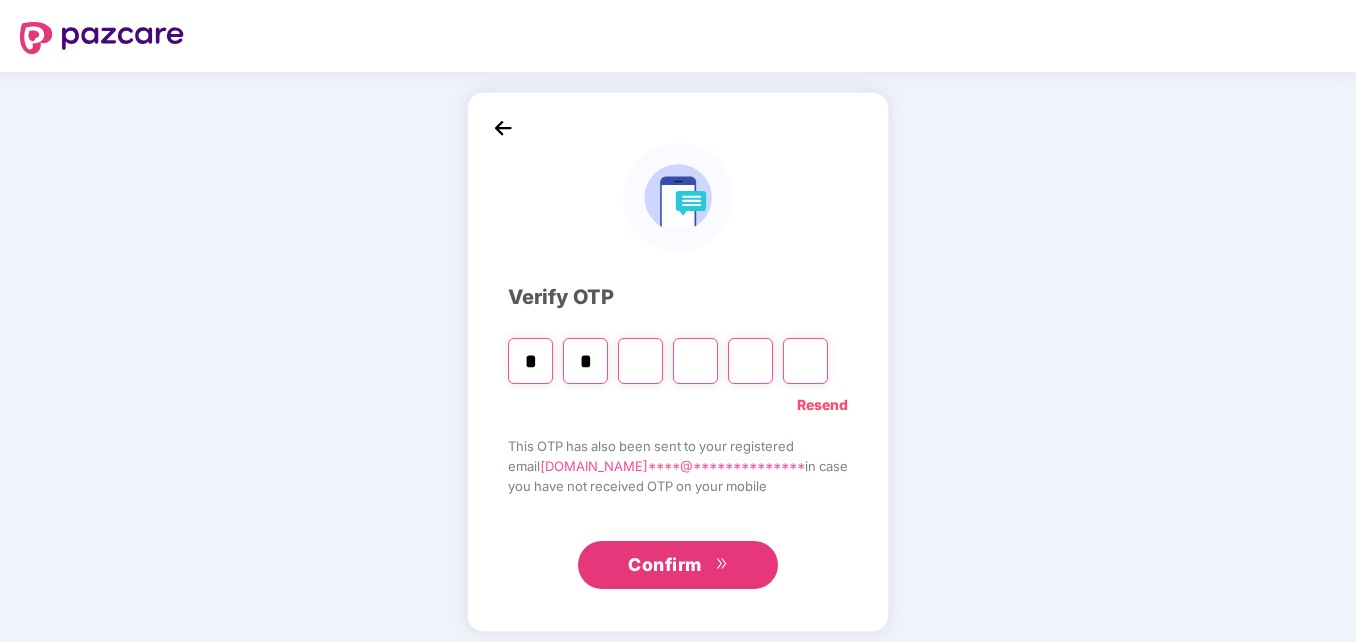 type on "*" 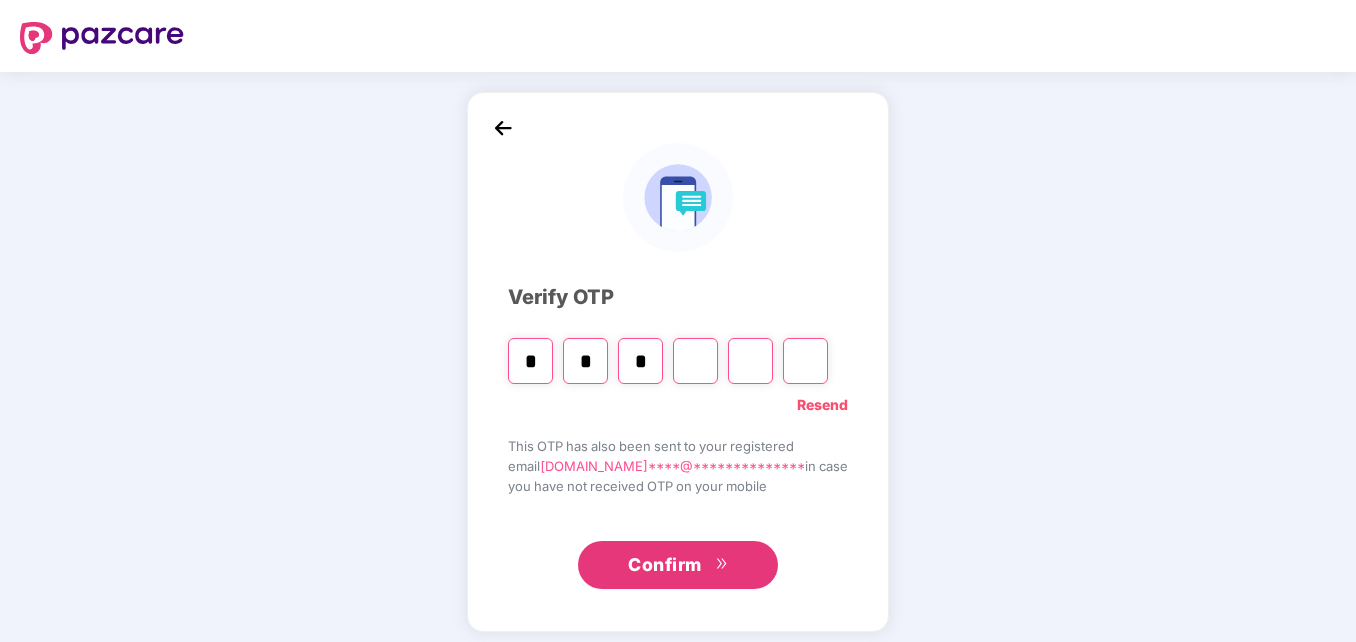 type on "*" 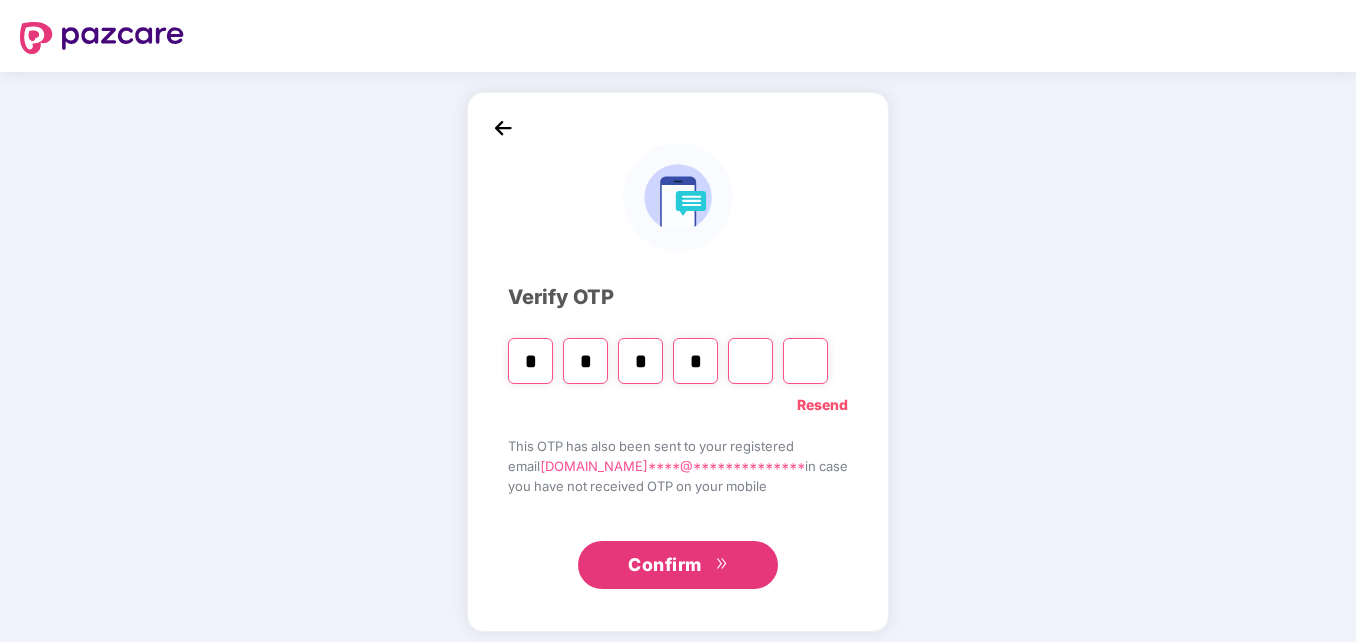 type on "*" 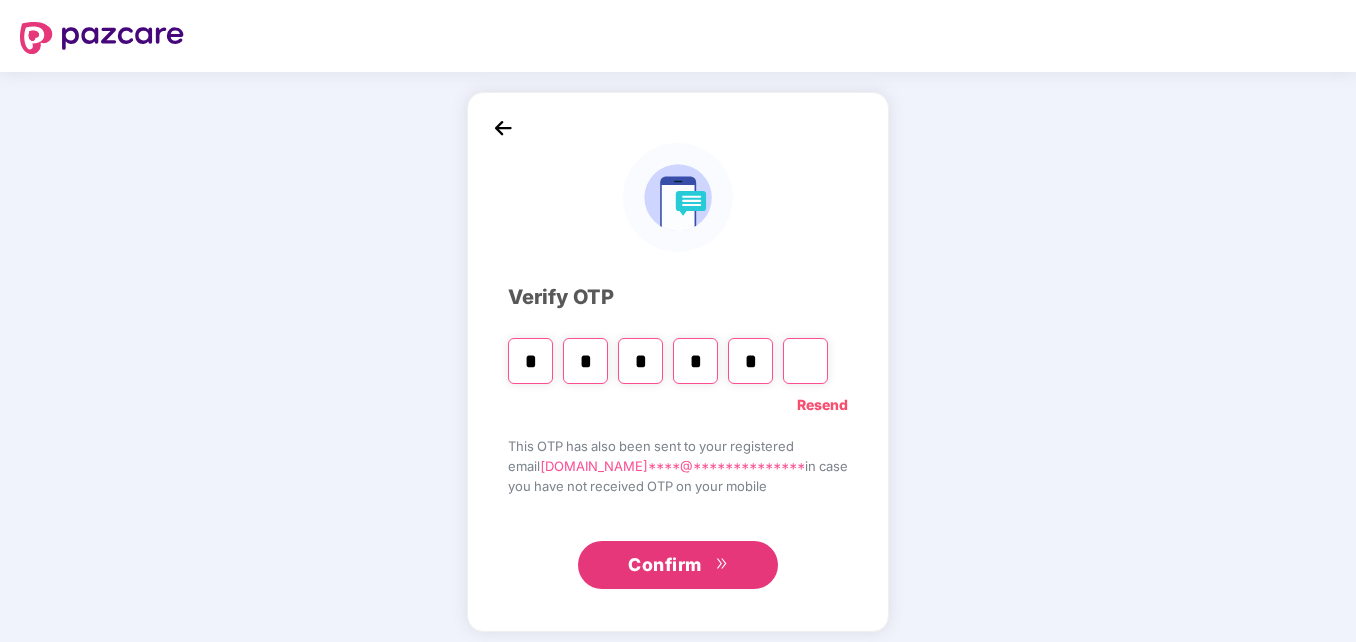 type on "*" 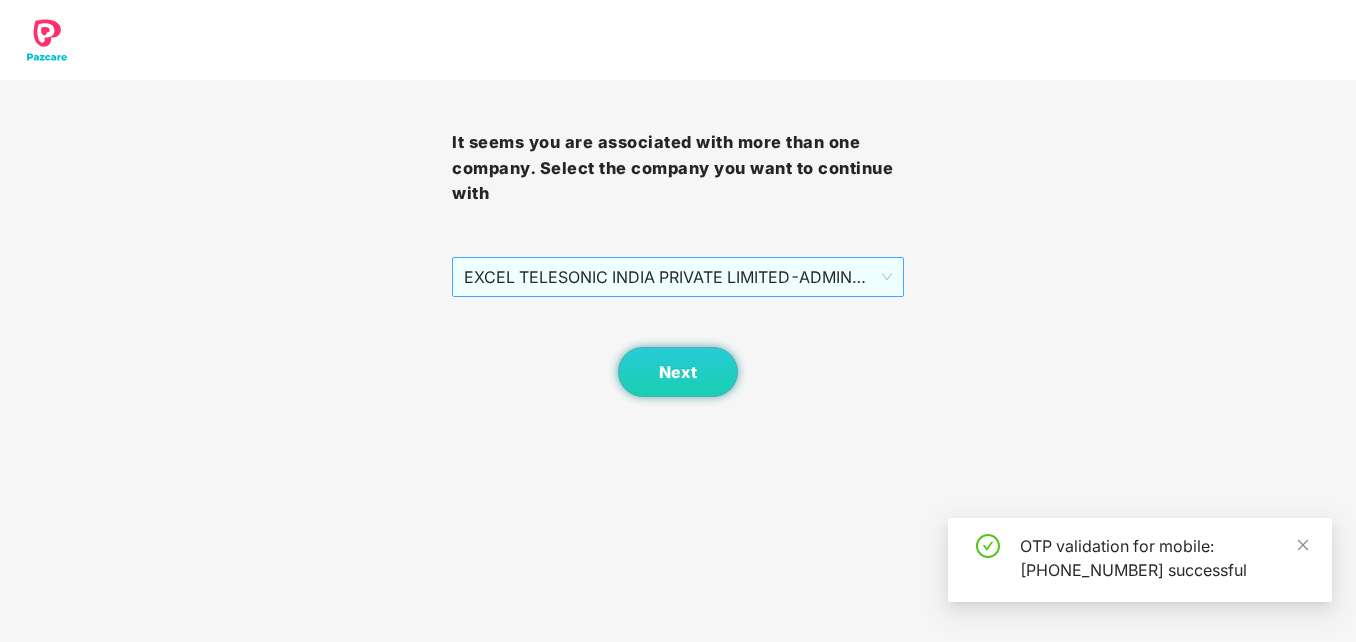 click on "EXCEL TELESONIC INDIA PRIVATE LIMITED  -  ADMIN  -  ADMIN" at bounding box center [678, 277] 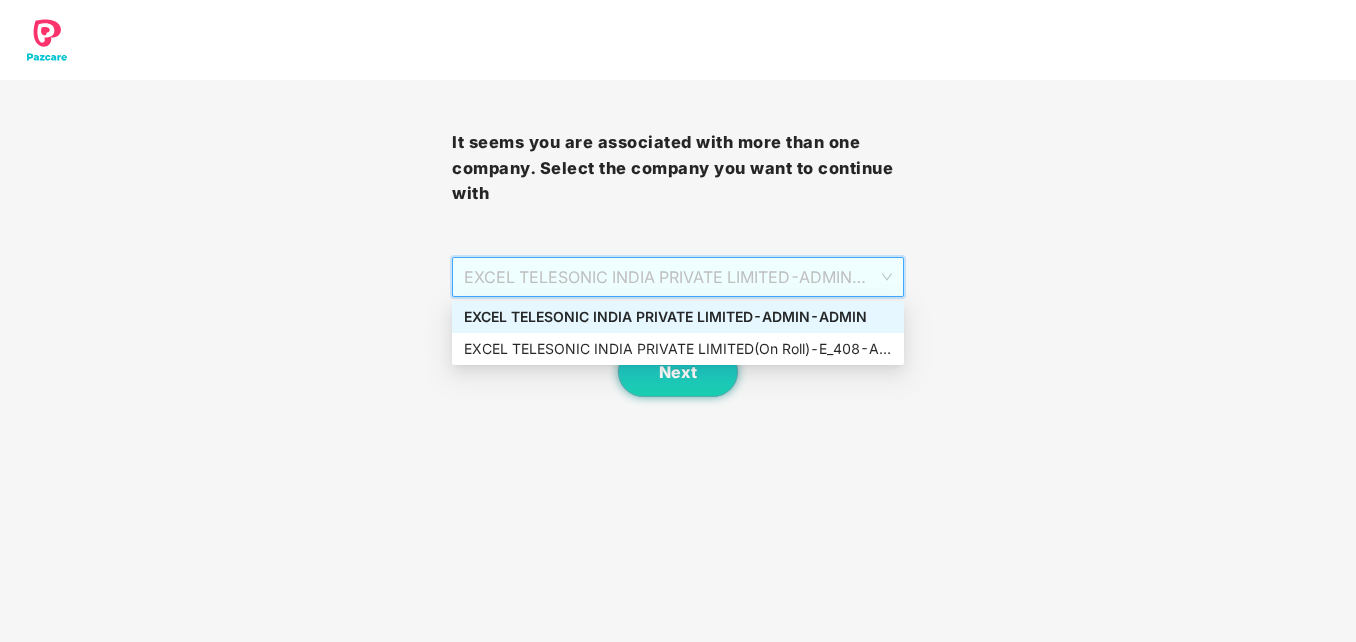 click on "EXCEL TELESONIC INDIA PRIVATE LIMITED  -  ADMIN  -  ADMIN" at bounding box center [678, 317] 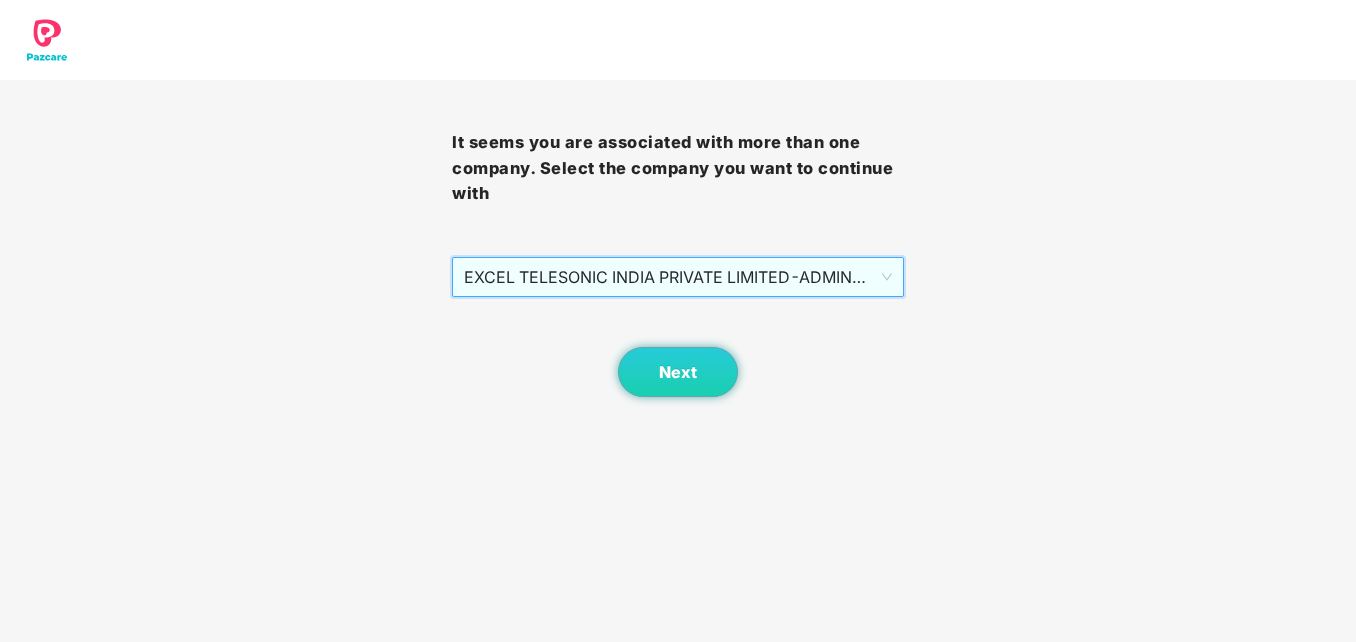 click on "EXCEL TELESONIC INDIA PRIVATE LIMITED  -  ADMIN  -  ADMIN" at bounding box center [678, 277] 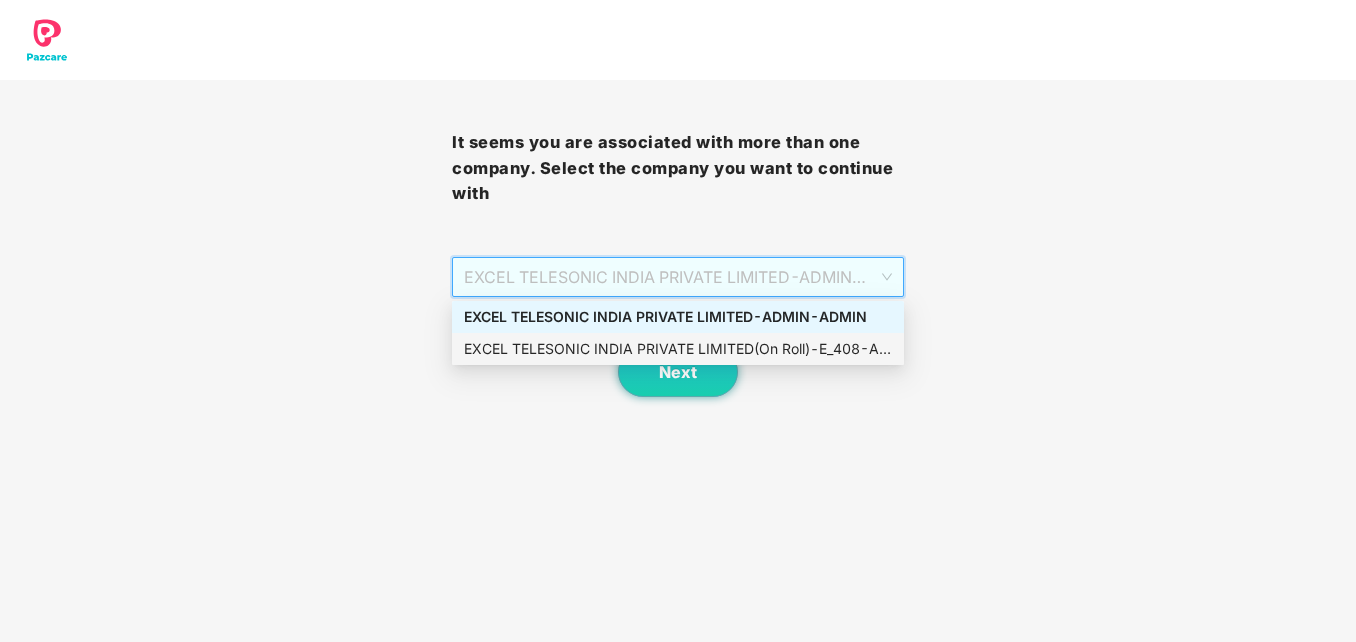 click on "EXCEL TELESONIC INDIA PRIVATE LIMITED(On Roll)  -  E_408  -  ADMIN" at bounding box center [678, 349] 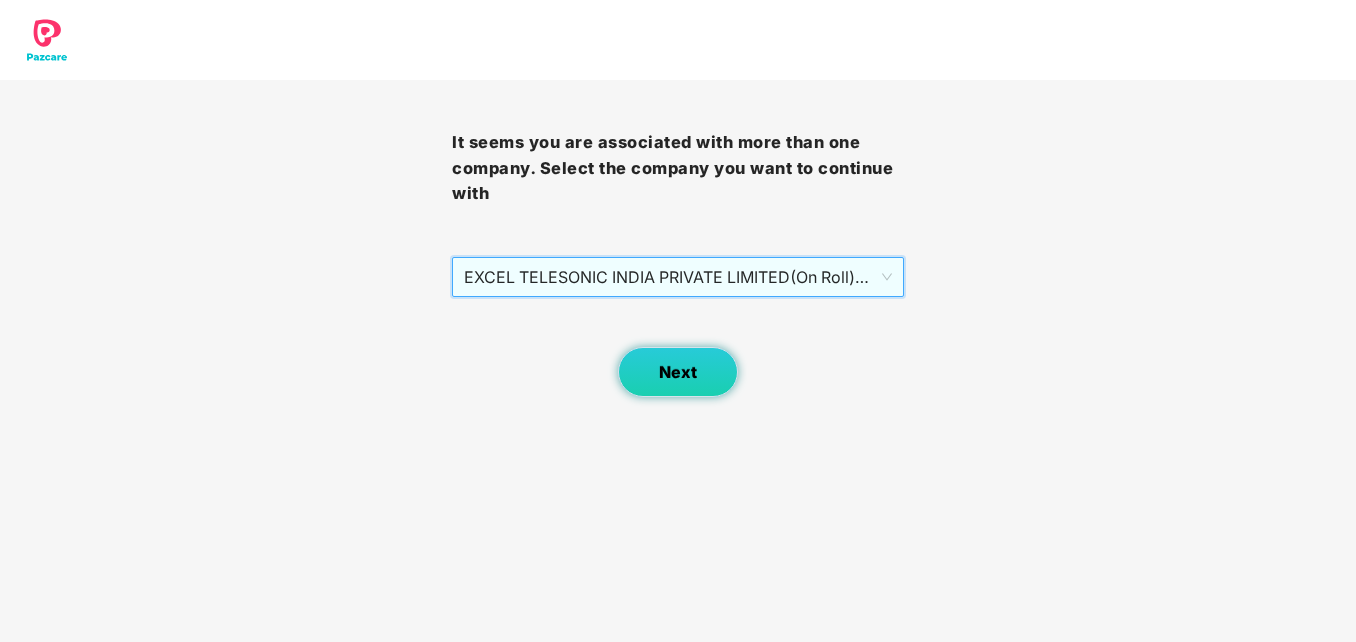click on "Next" at bounding box center (678, 372) 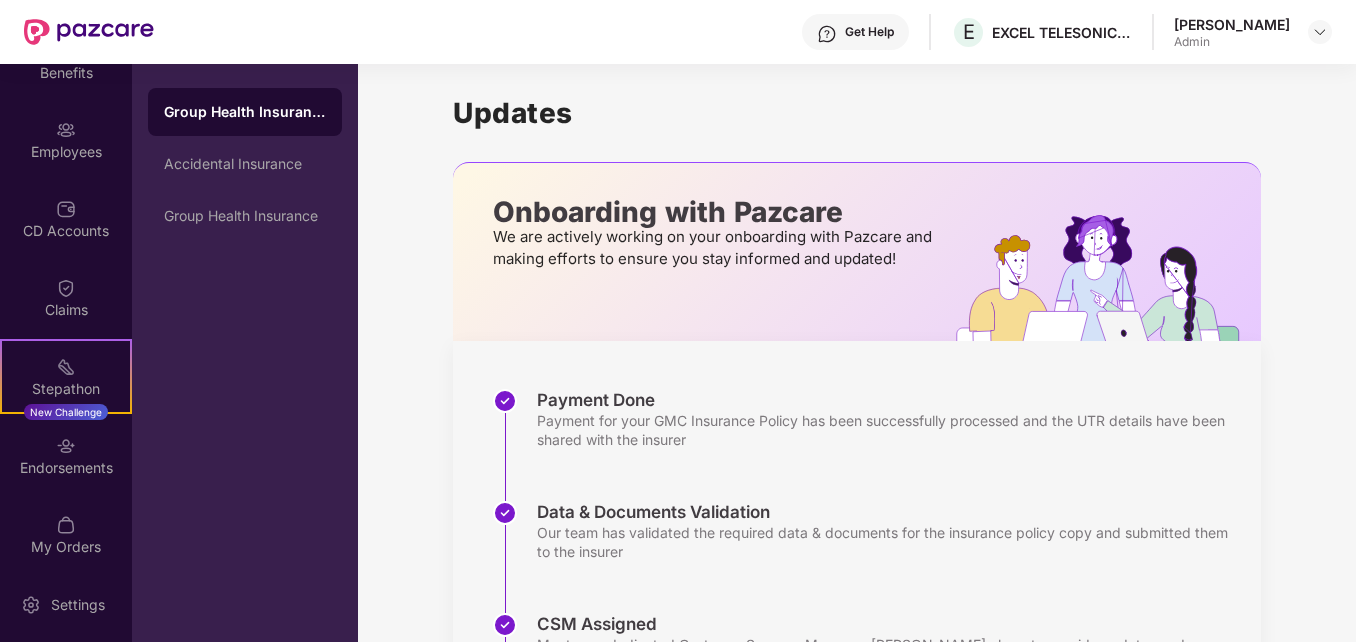 scroll, scrollTop: 200, scrollLeft: 0, axis: vertical 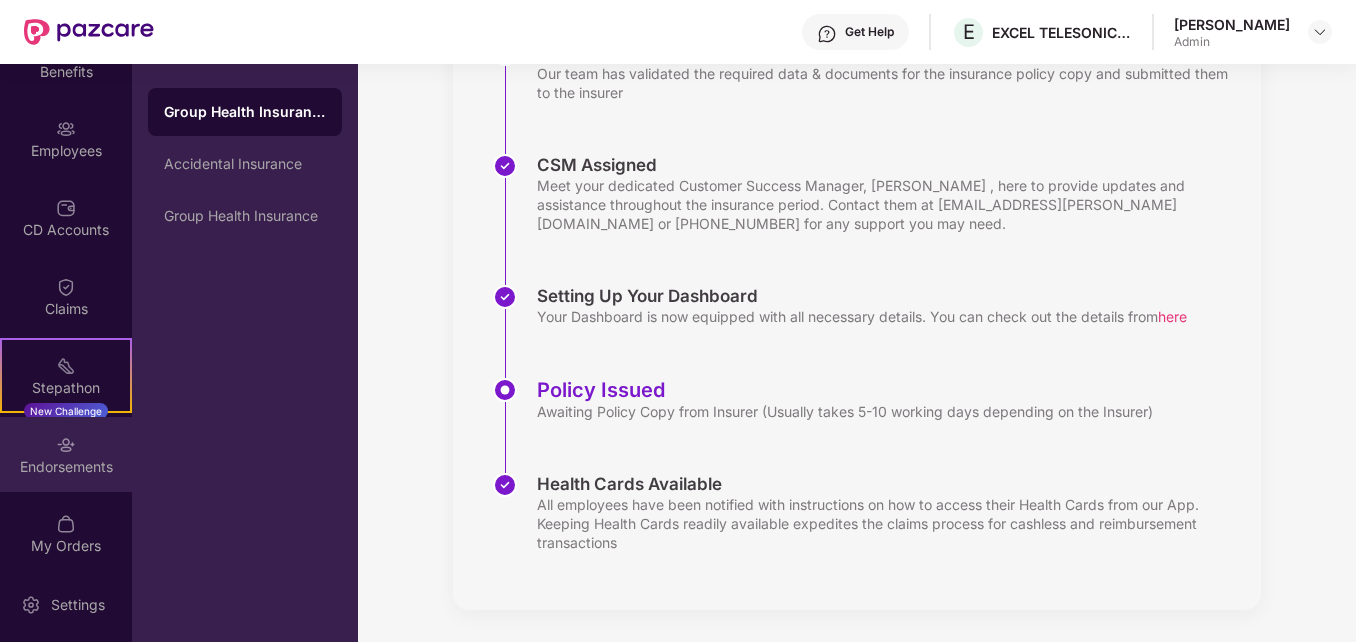 click at bounding box center (66, 445) 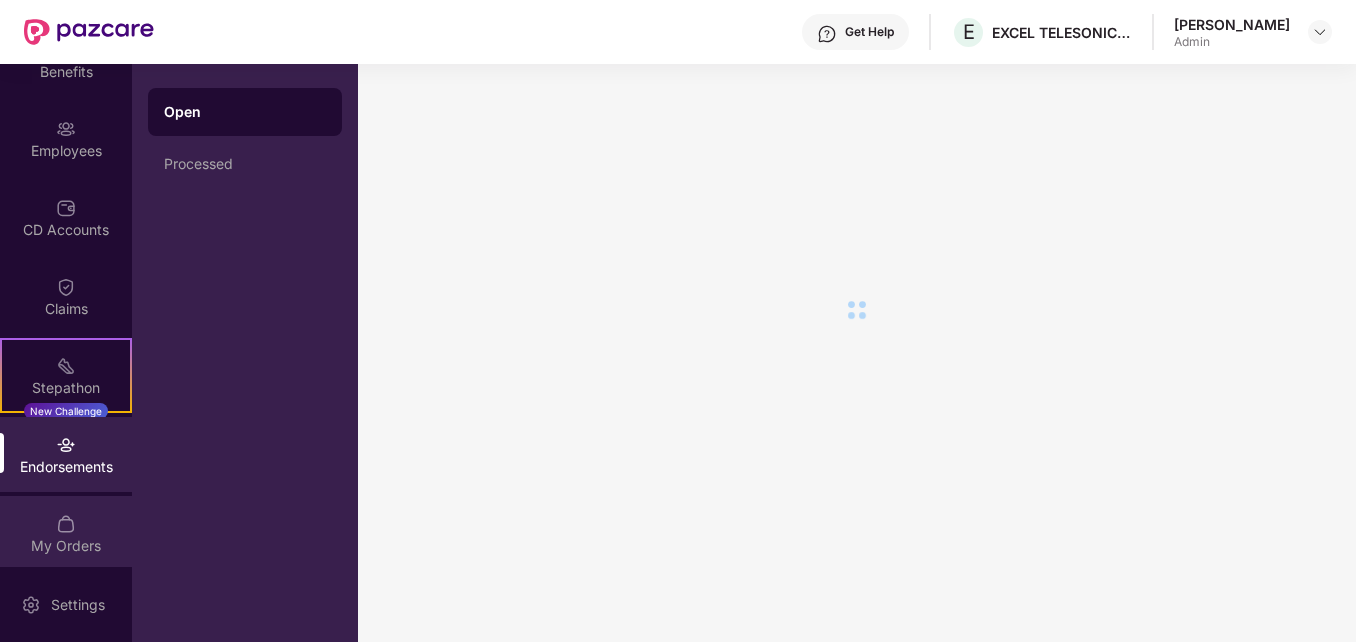 scroll, scrollTop: 0, scrollLeft: 0, axis: both 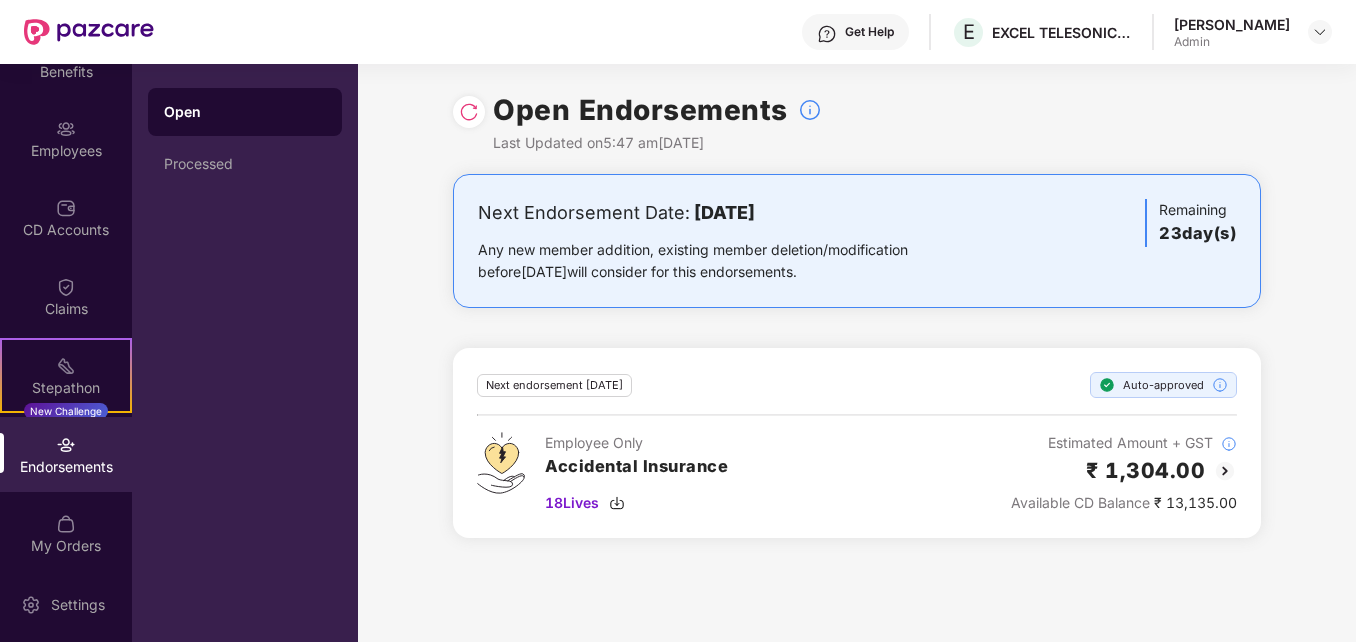 click on "Endorsements" at bounding box center [66, 467] 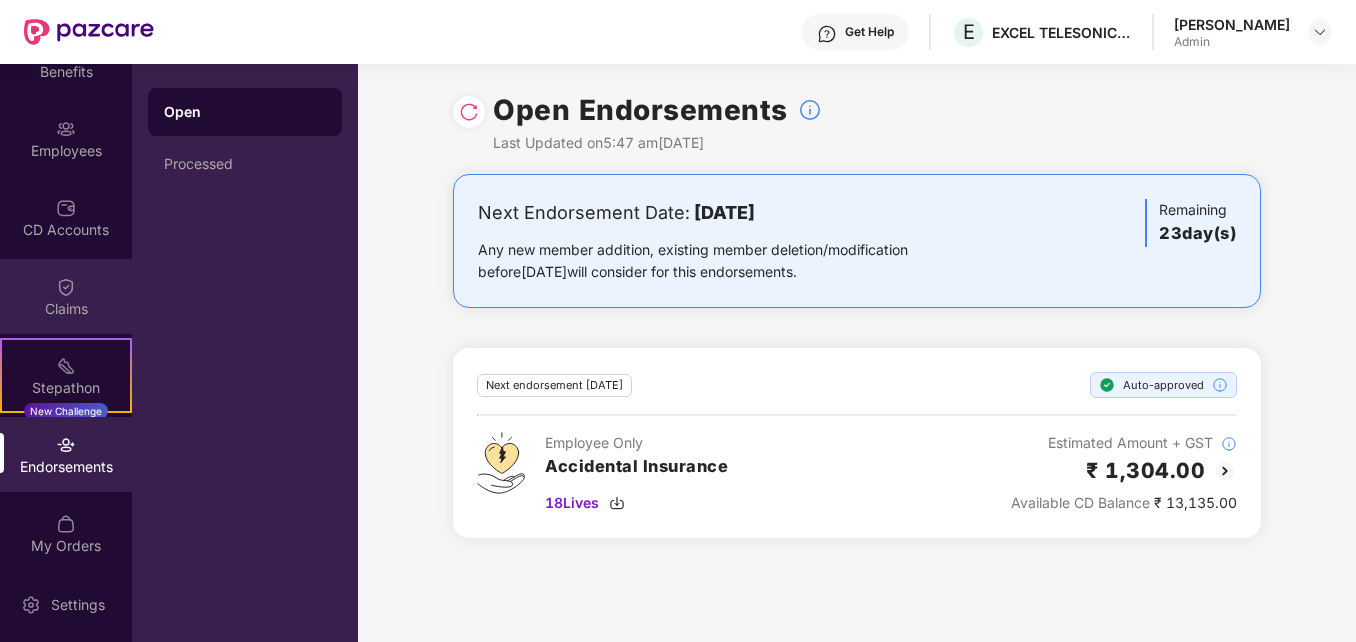 click on "Claims" at bounding box center (66, 309) 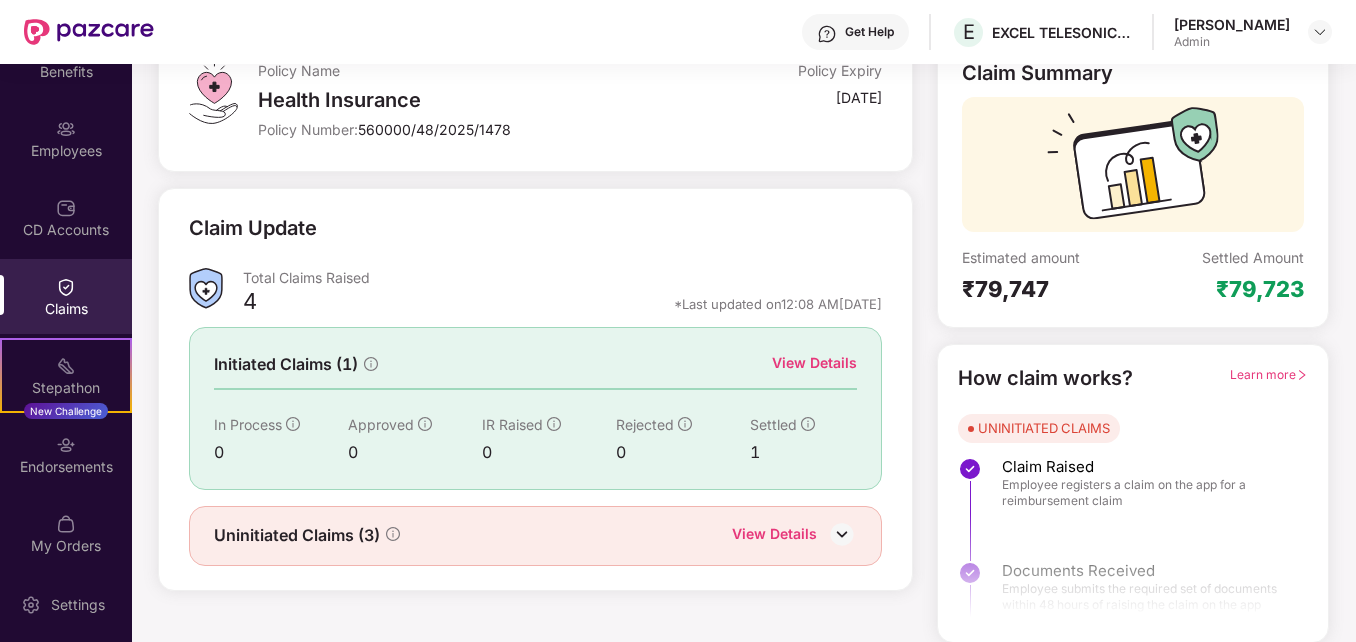 scroll, scrollTop: 141, scrollLeft: 0, axis: vertical 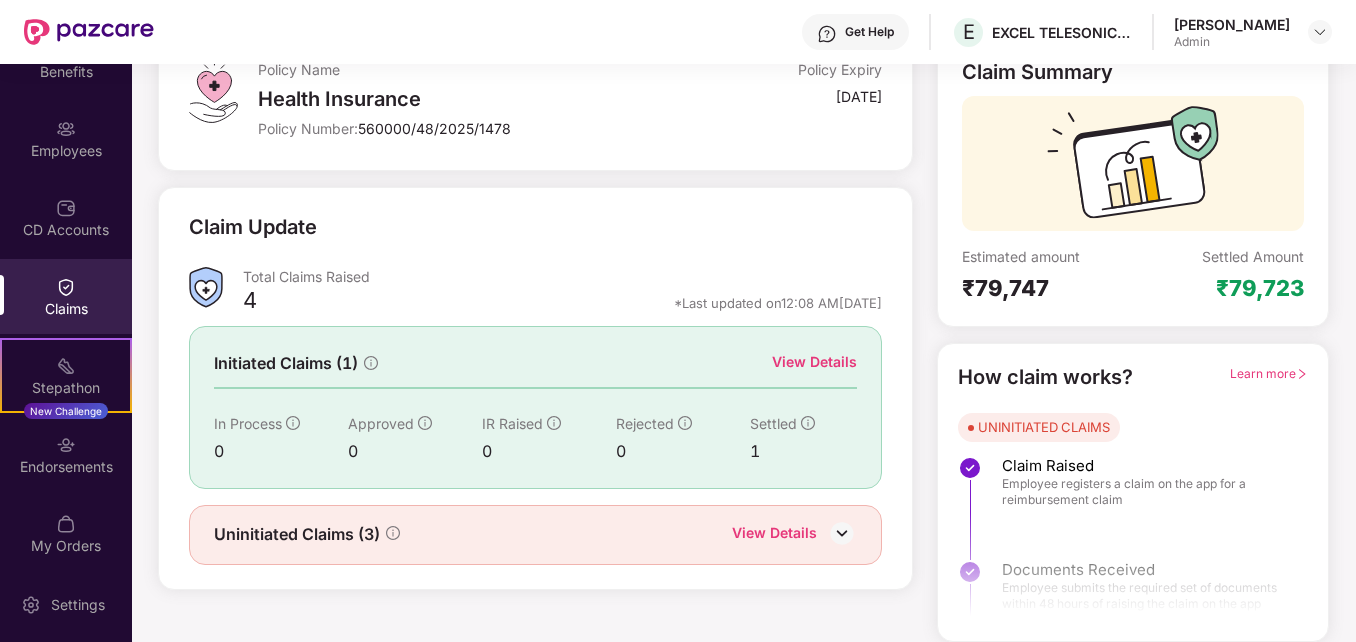 click on "View Details" at bounding box center [774, 535] 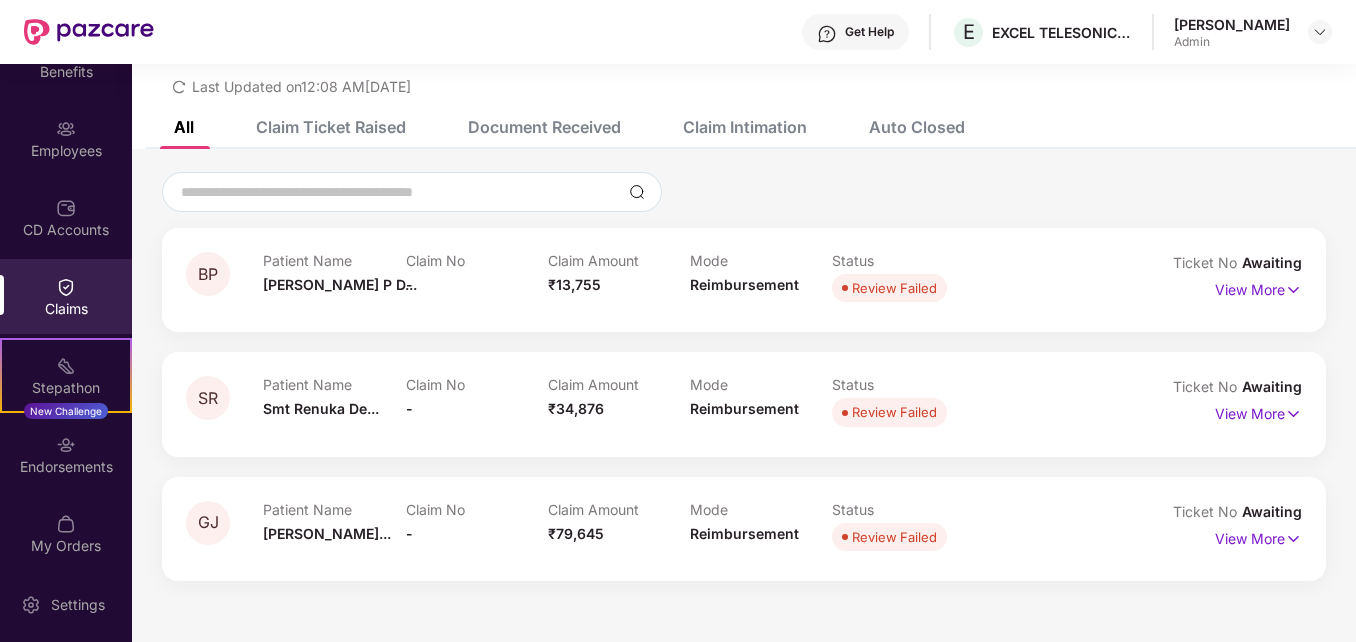 scroll, scrollTop: 0, scrollLeft: 0, axis: both 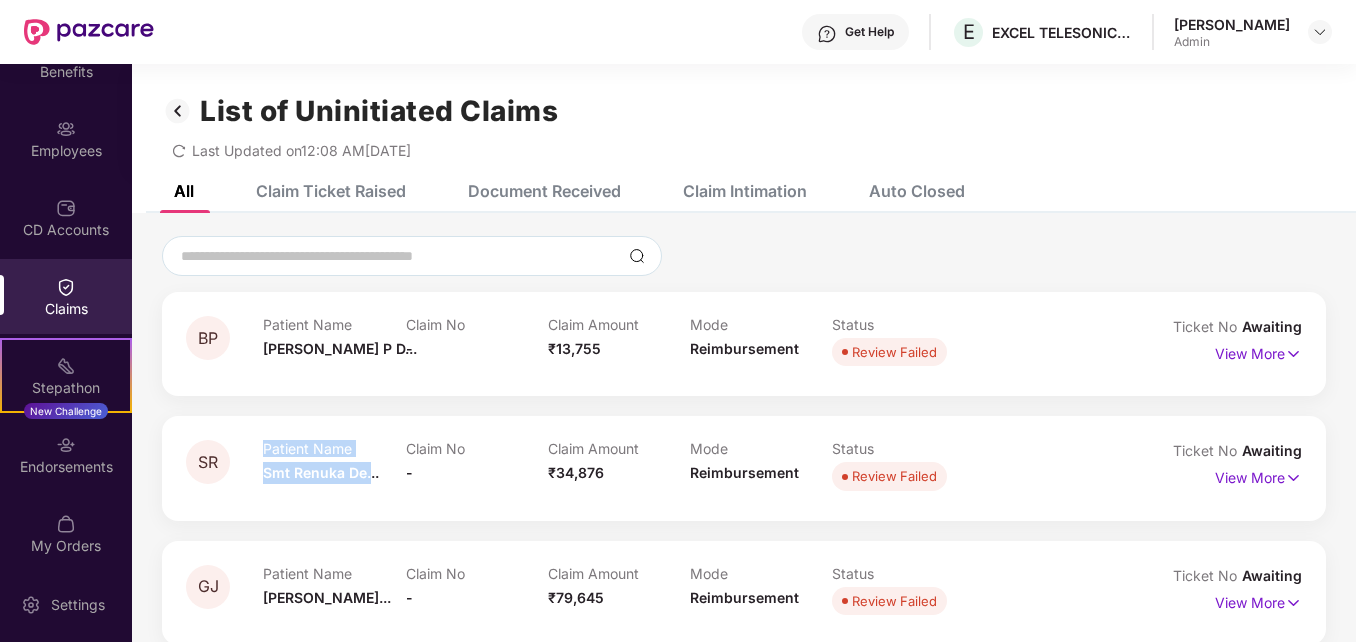 drag, startPoint x: 237, startPoint y: 454, endPoint x: 372, endPoint y: 482, distance: 137.87312 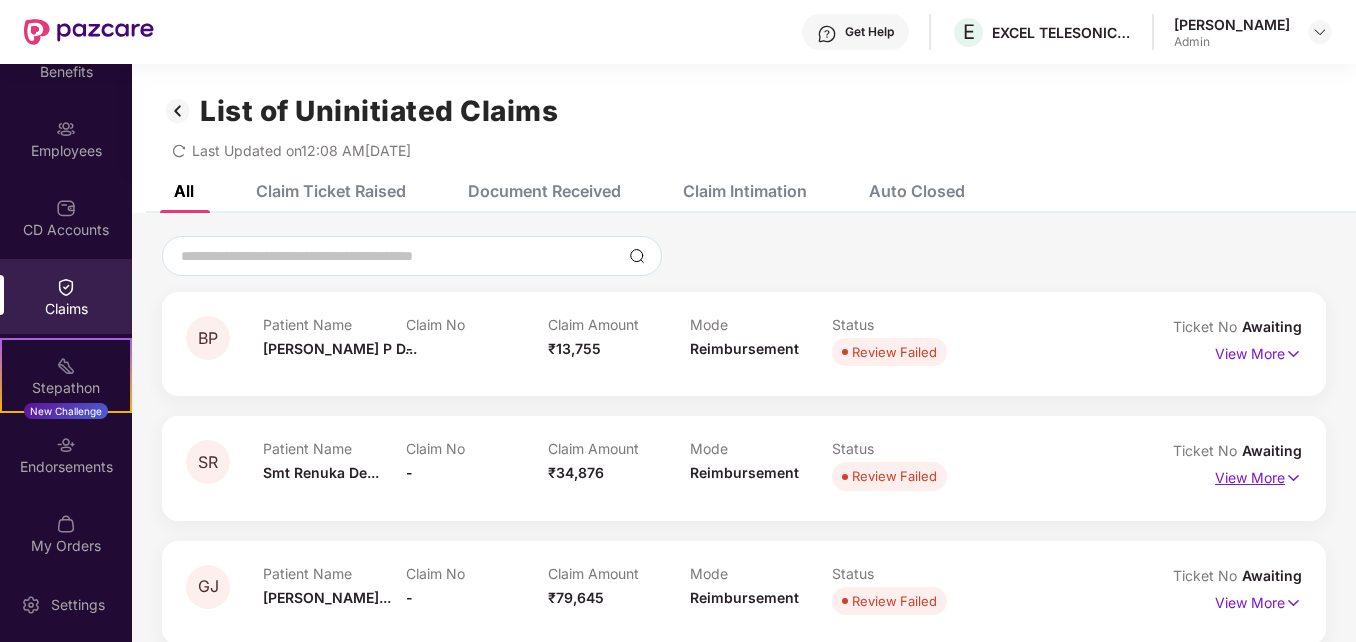 click on "View More" at bounding box center (1258, 475) 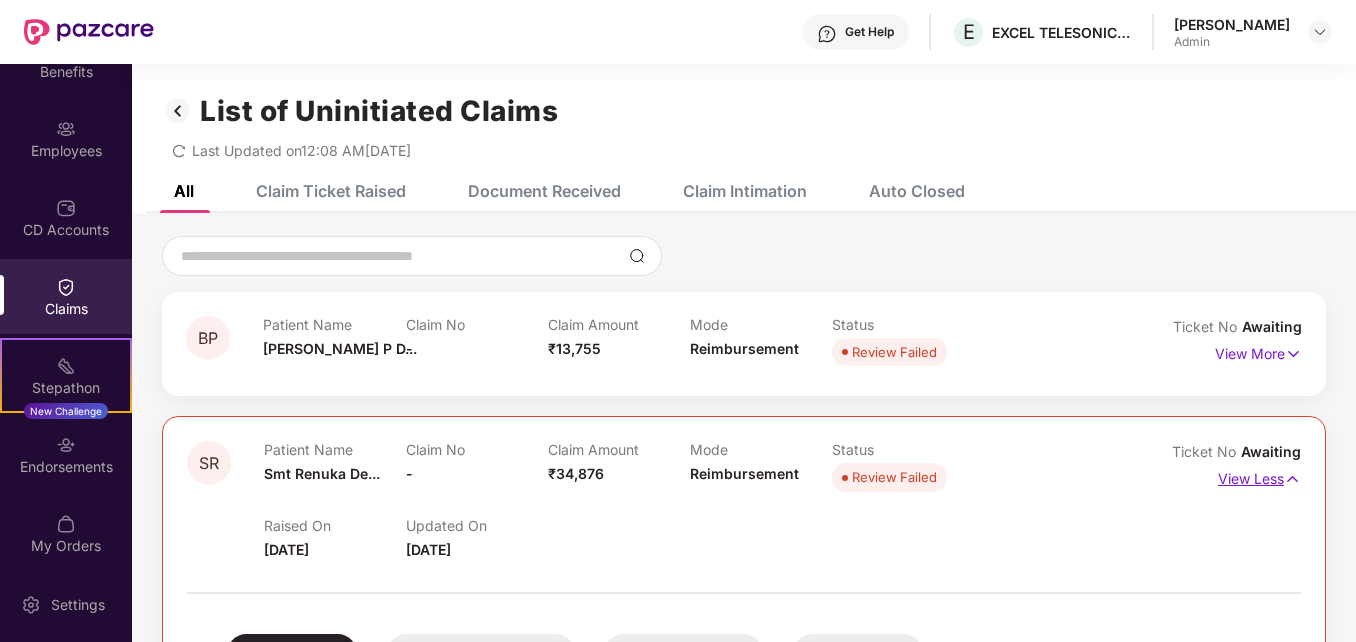 click on "View Less" at bounding box center [1259, 476] 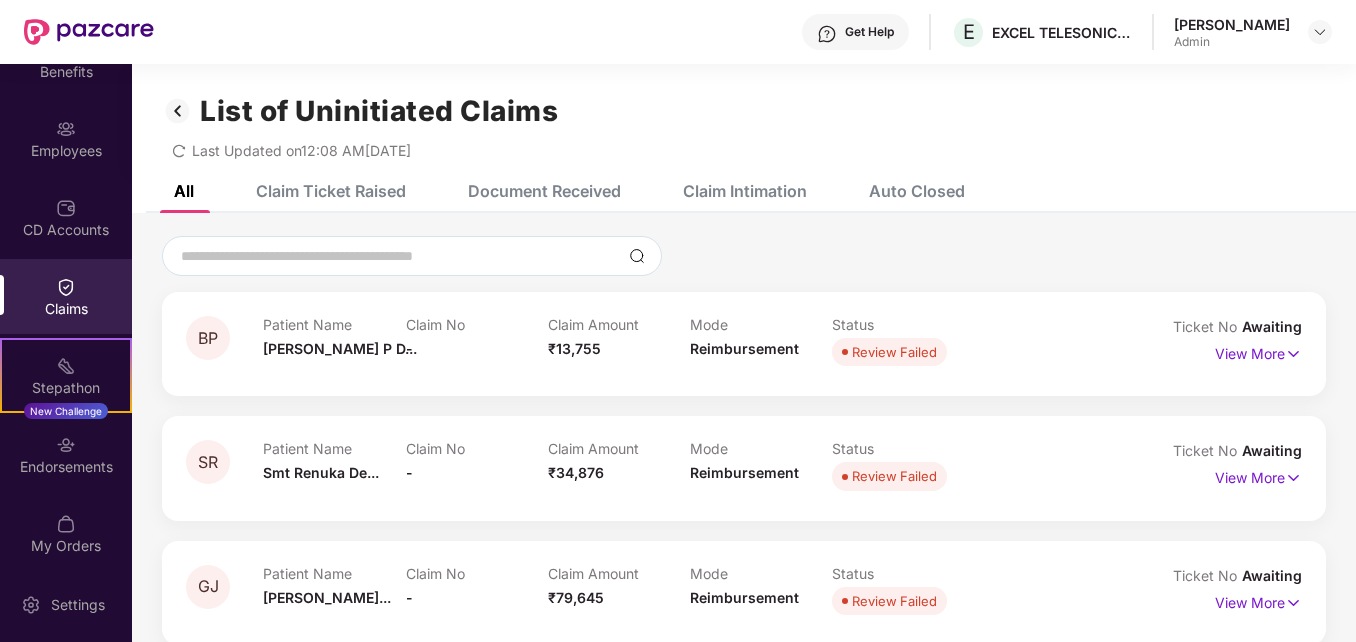 click on "Patient Name [PERSON_NAME] P D..." at bounding box center [334, 343] 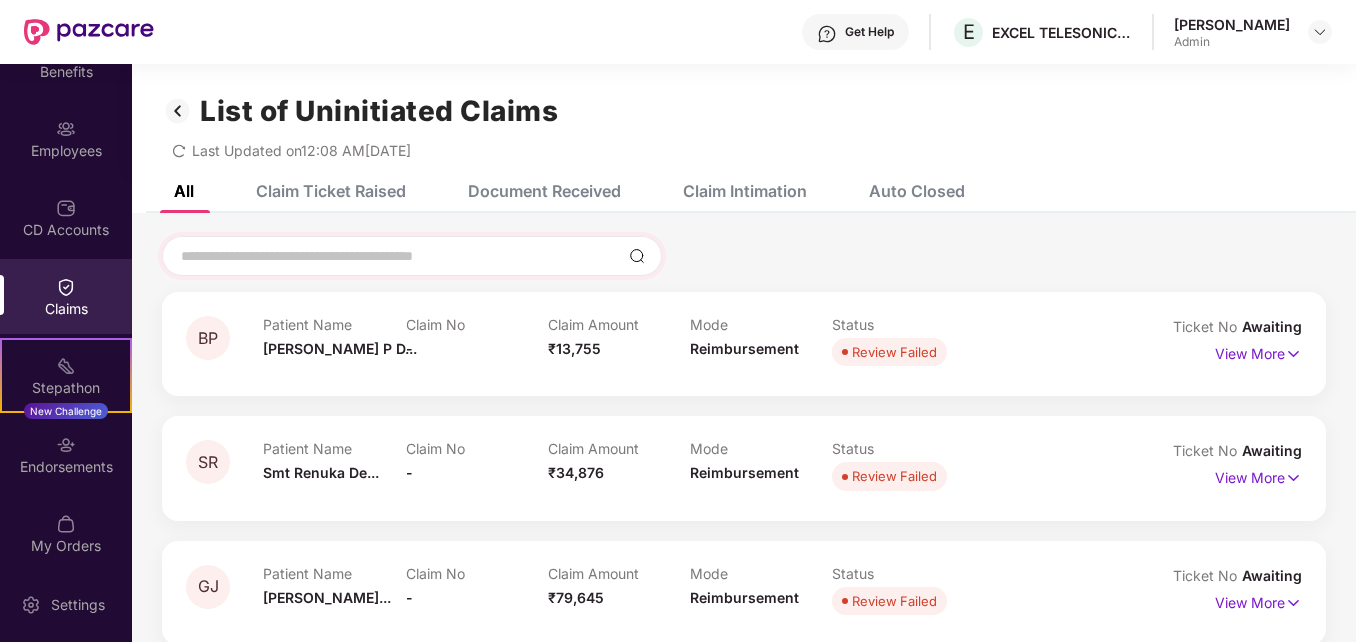 click at bounding box center [412, 256] 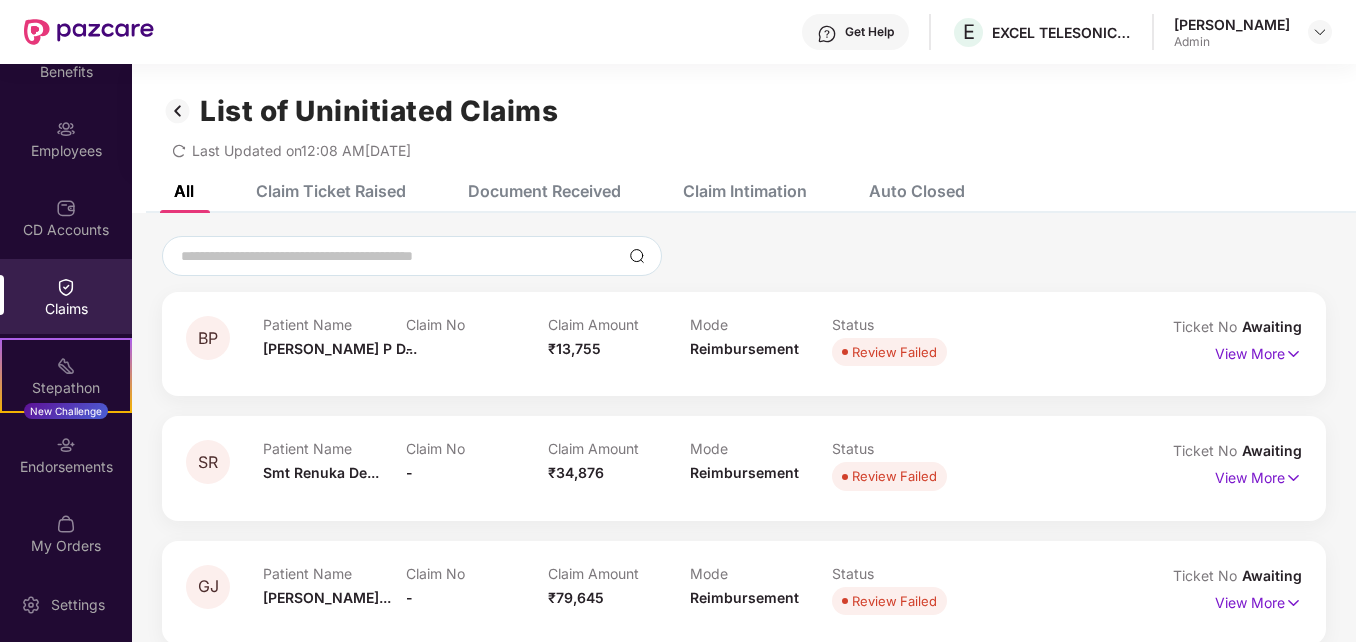 click on "Claim Ticket Raised" at bounding box center [316, 191] 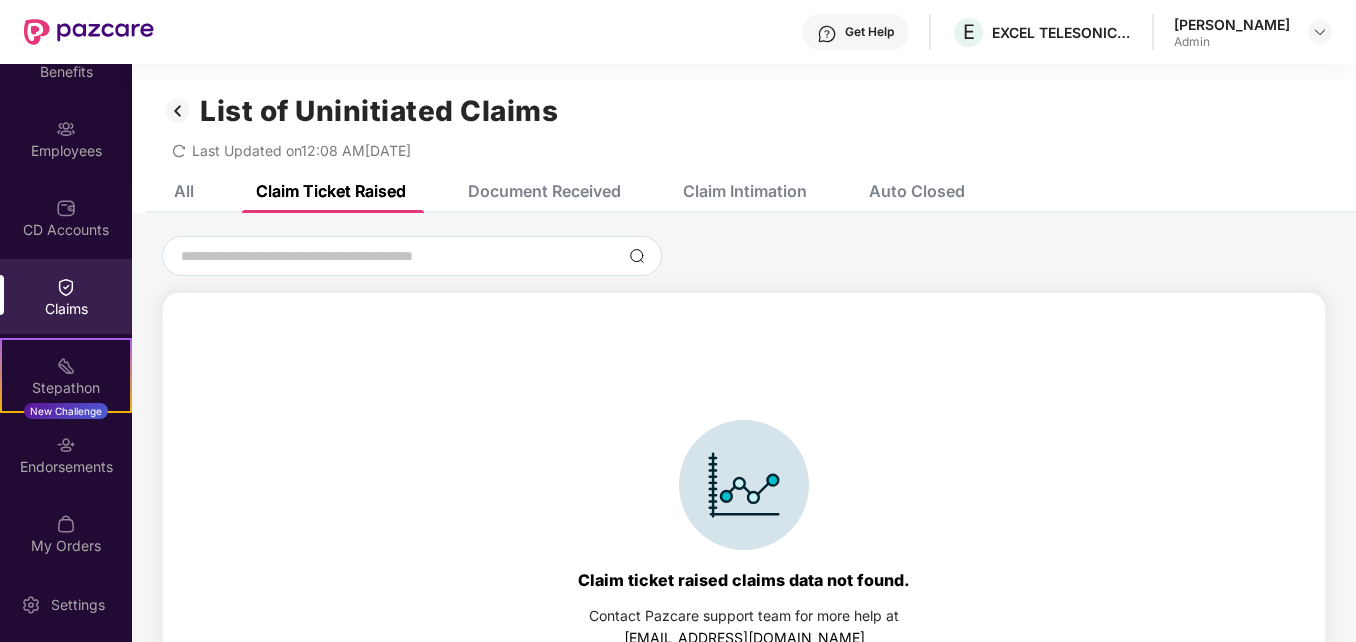 click on "Document Received" at bounding box center [544, 191] 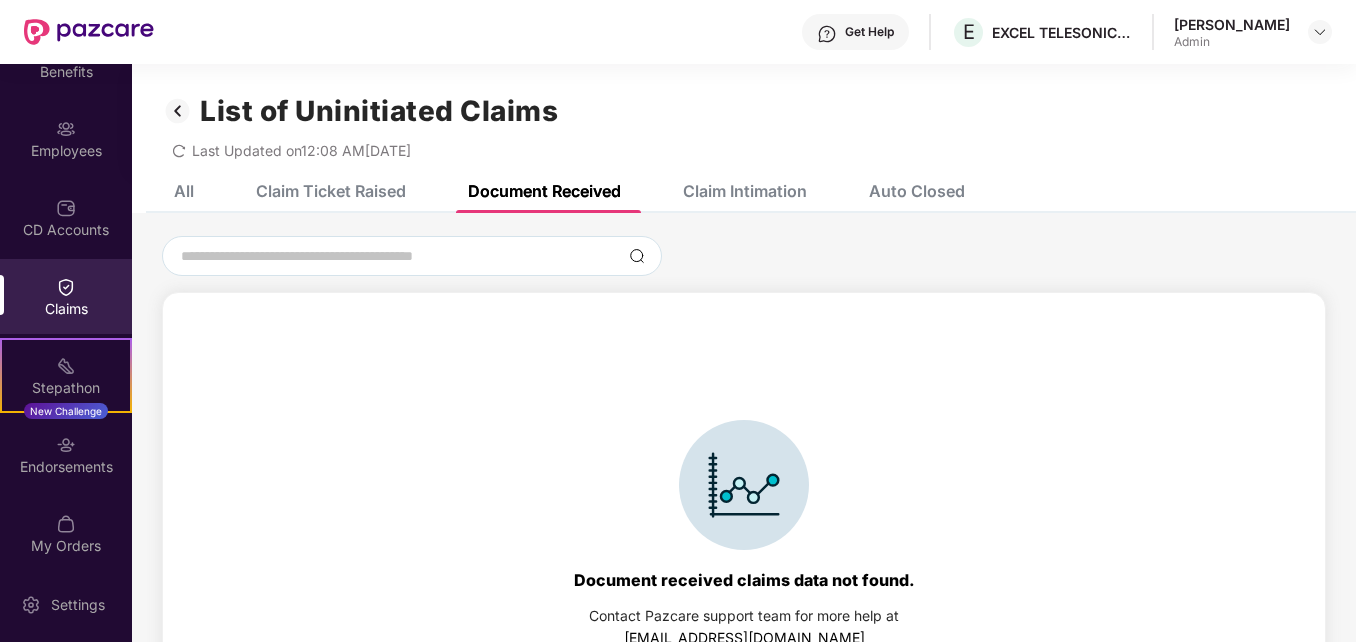 click on "Claim Ticket Raised" at bounding box center (316, 191) 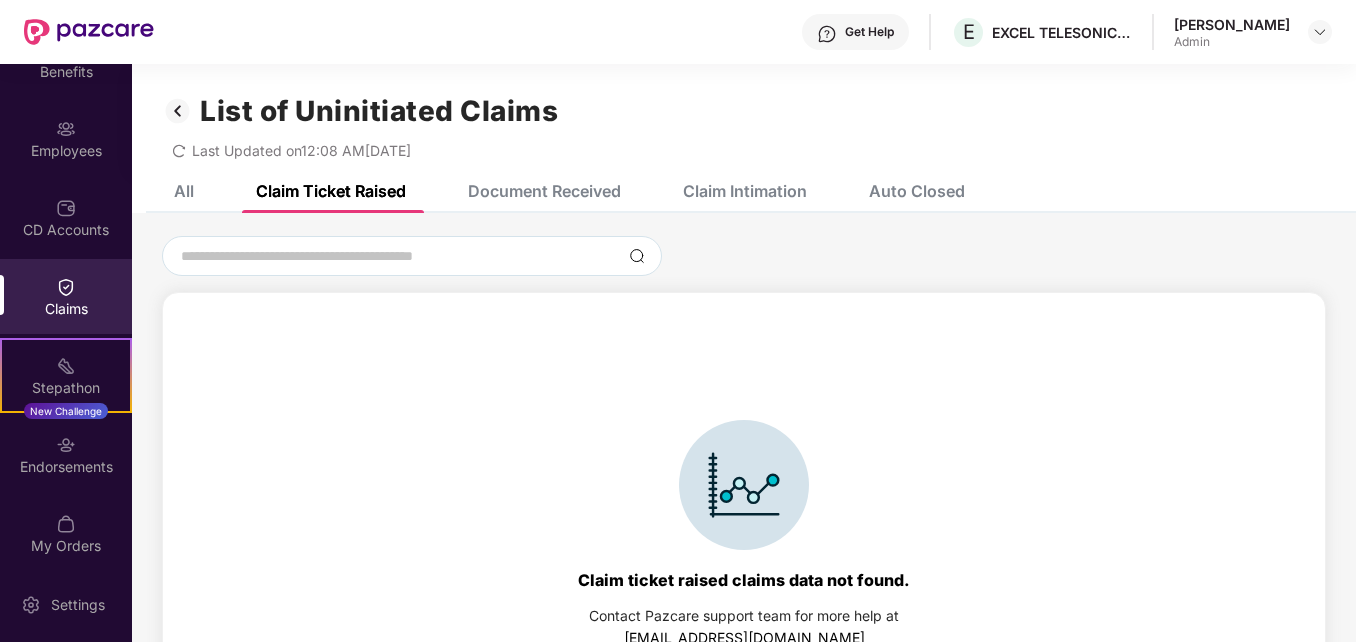 click on "All Claim Ticket Raised Document Received Claim Intimation Auto Closed" at bounding box center (554, 191) 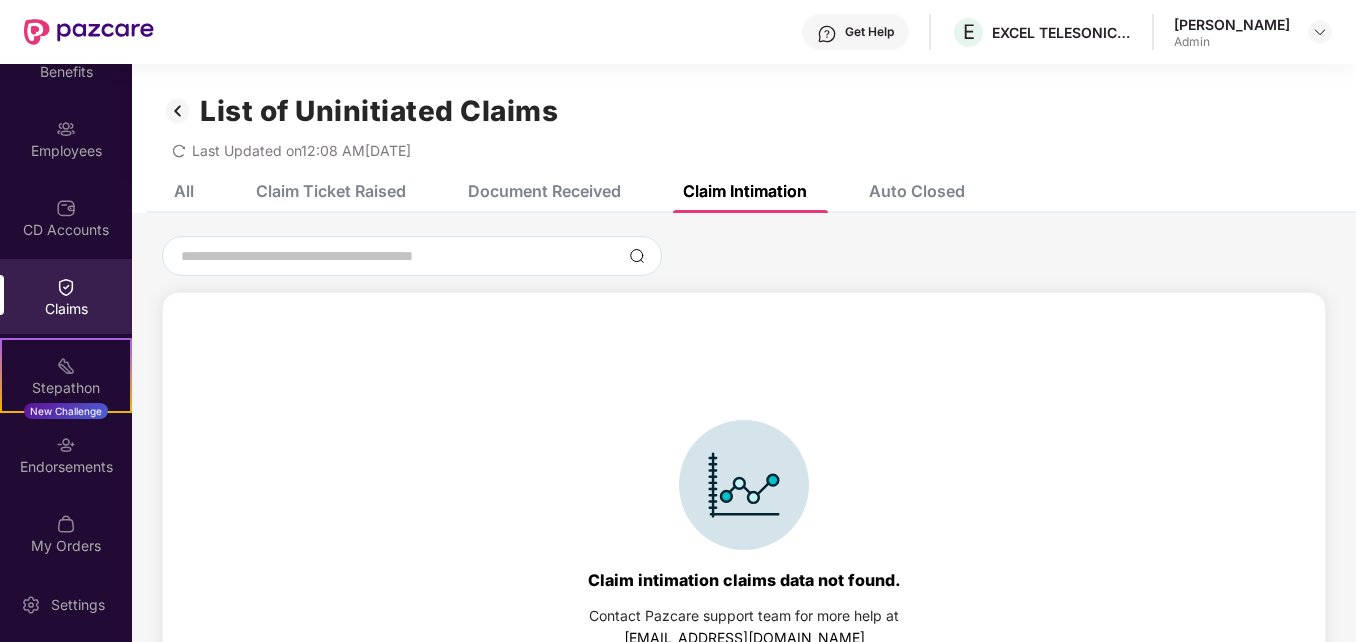click on "Auto Closed" at bounding box center [917, 191] 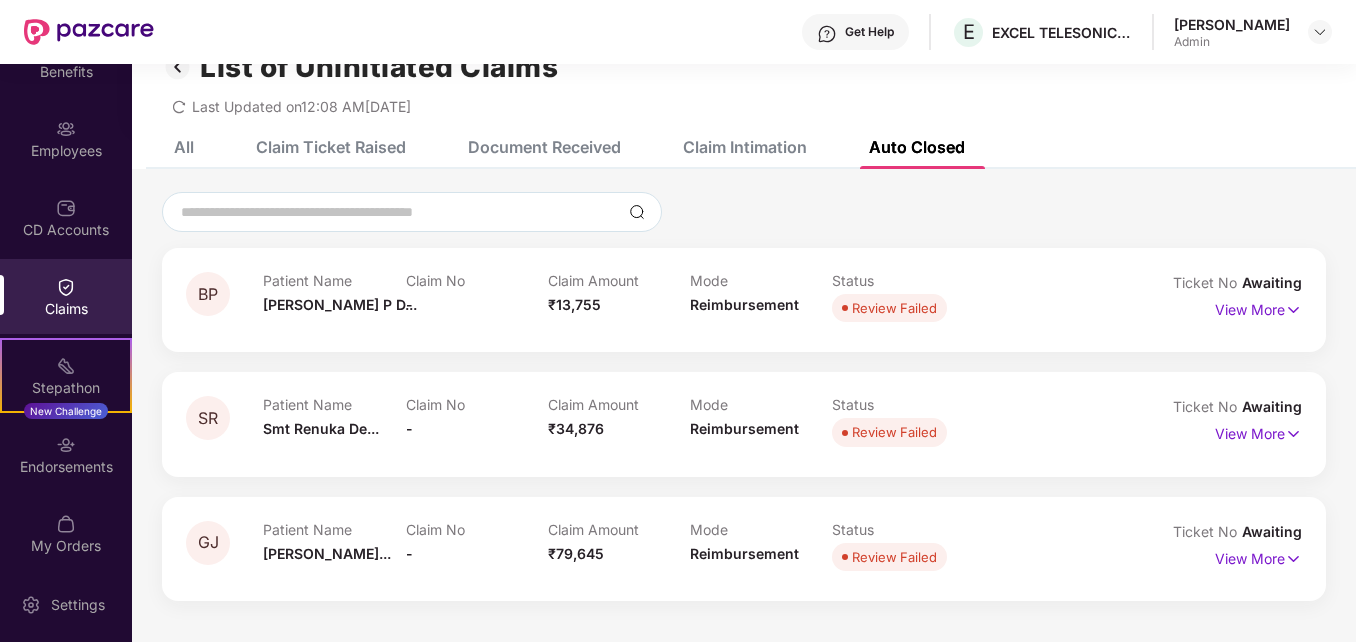 scroll, scrollTop: 64, scrollLeft: 0, axis: vertical 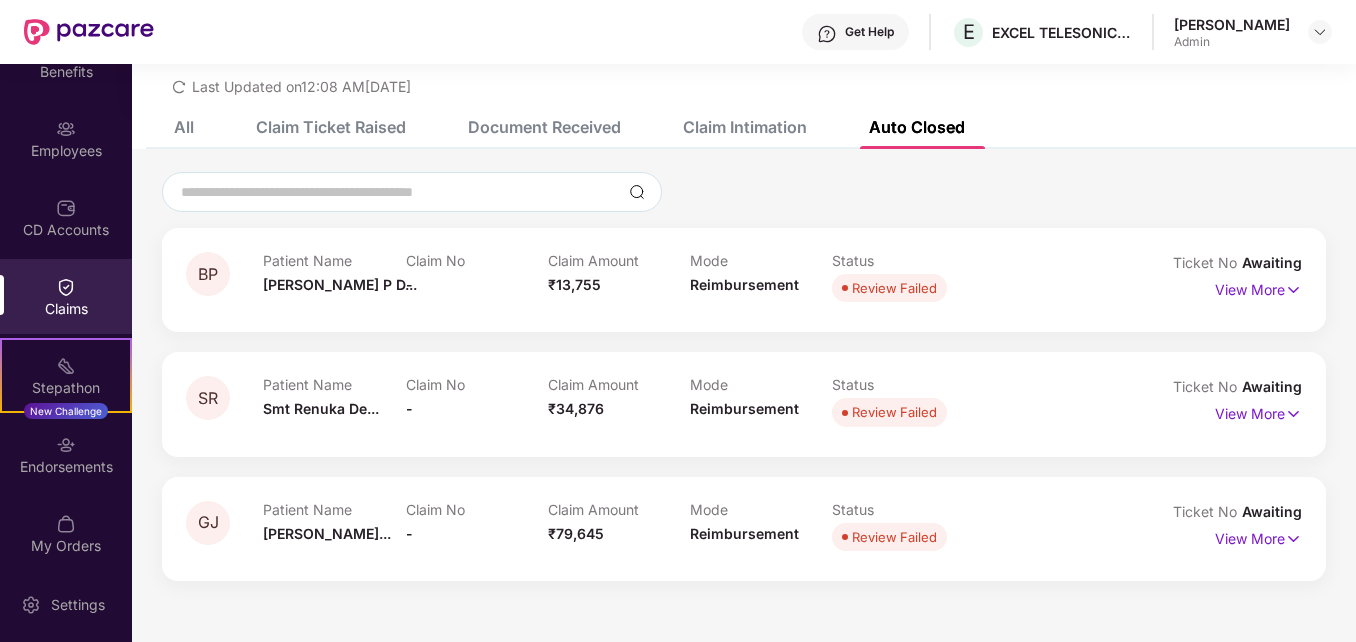 click on "Claim Intimation" at bounding box center (730, 127) 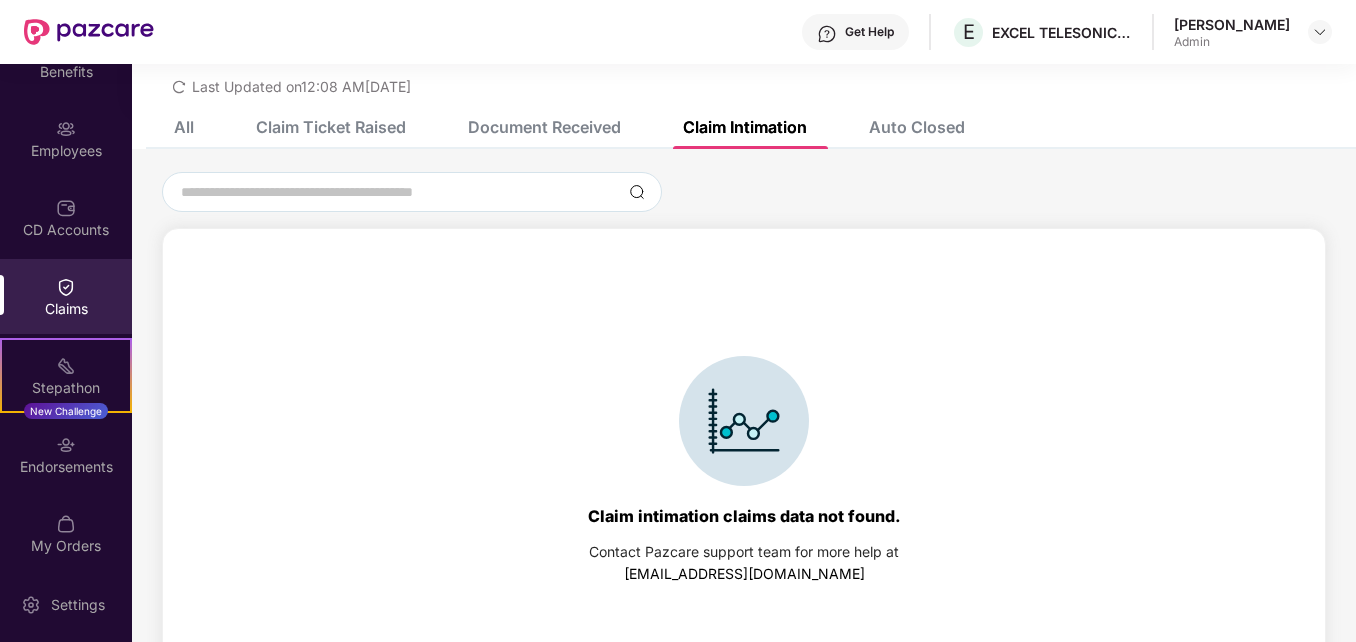 click on "Document Received" at bounding box center [544, 127] 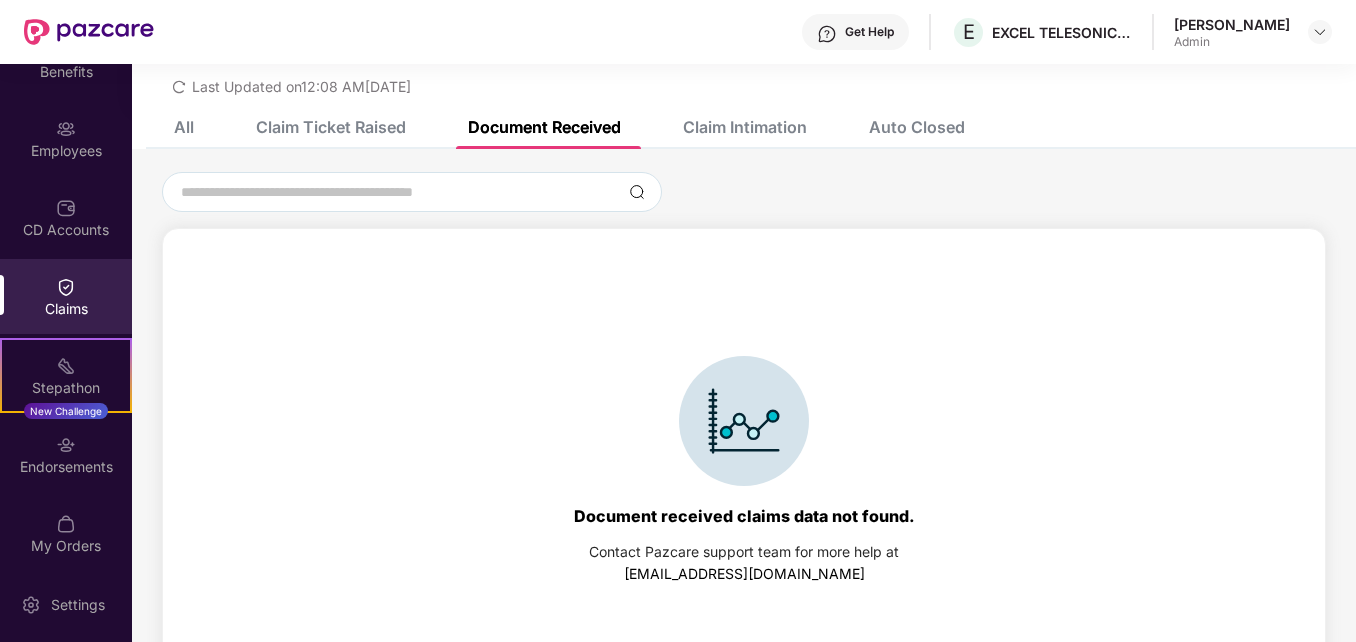 click on "Claim Ticket Raised" at bounding box center (316, 127) 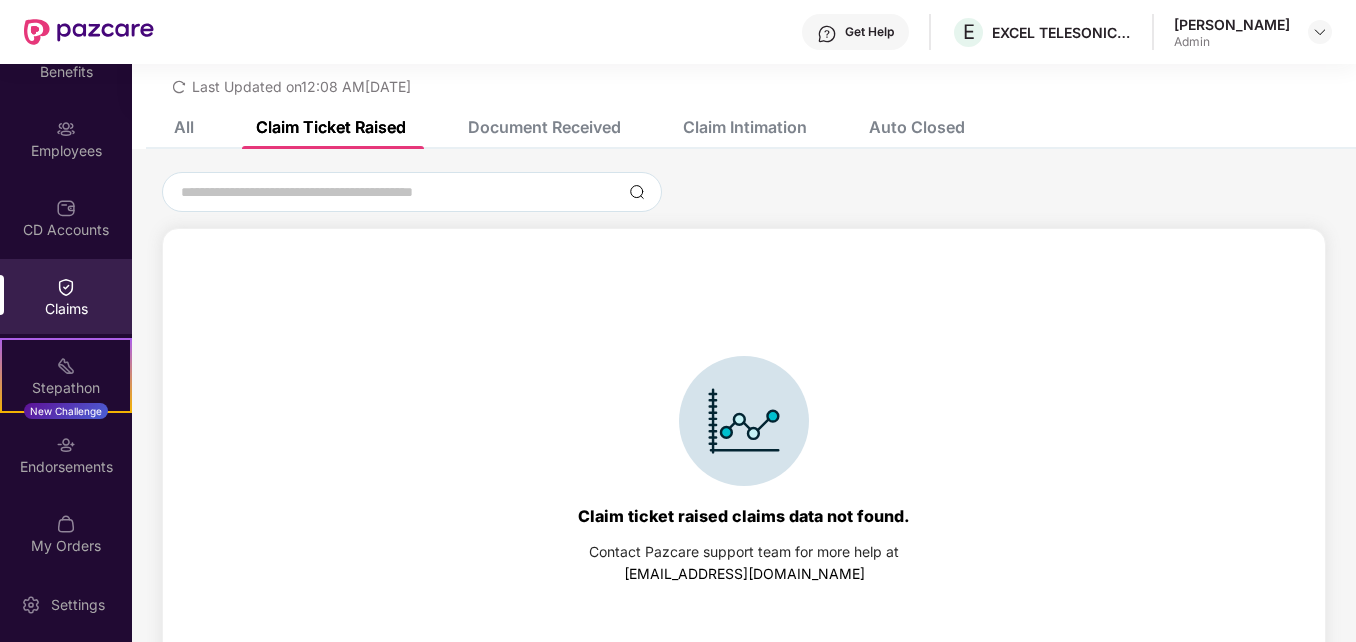 click on "All" at bounding box center [169, 127] 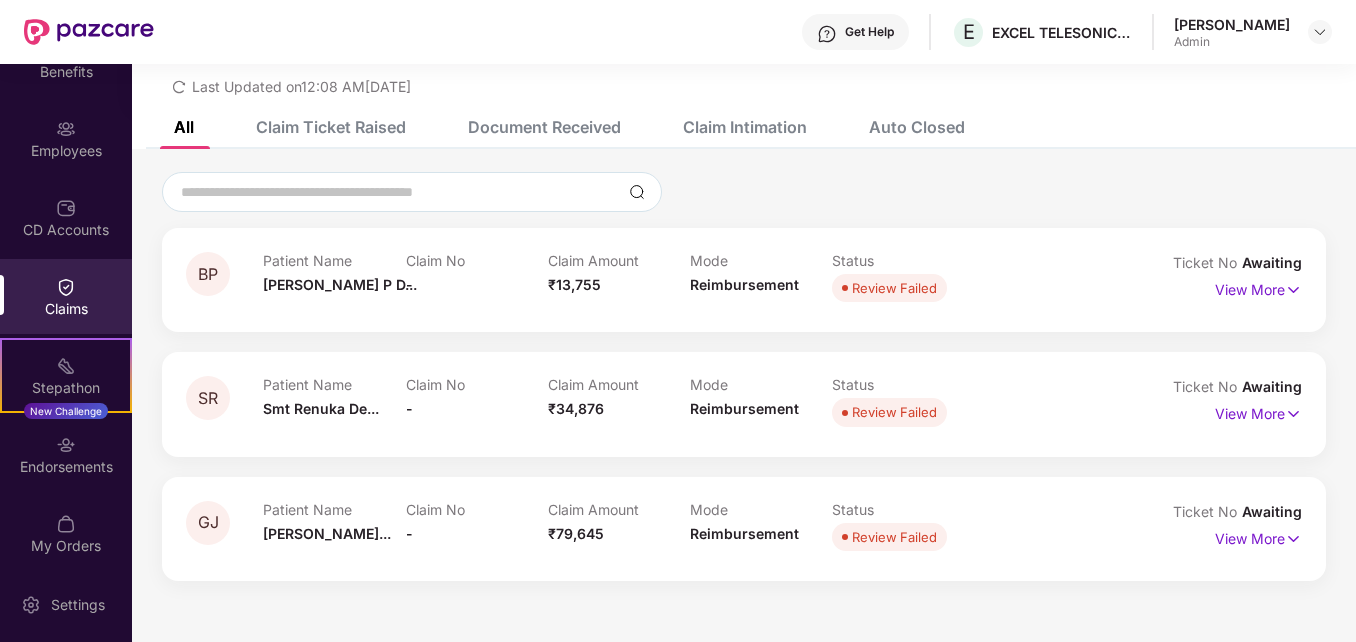 scroll, scrollTop: 0, scrollLeft: 0, axis: both 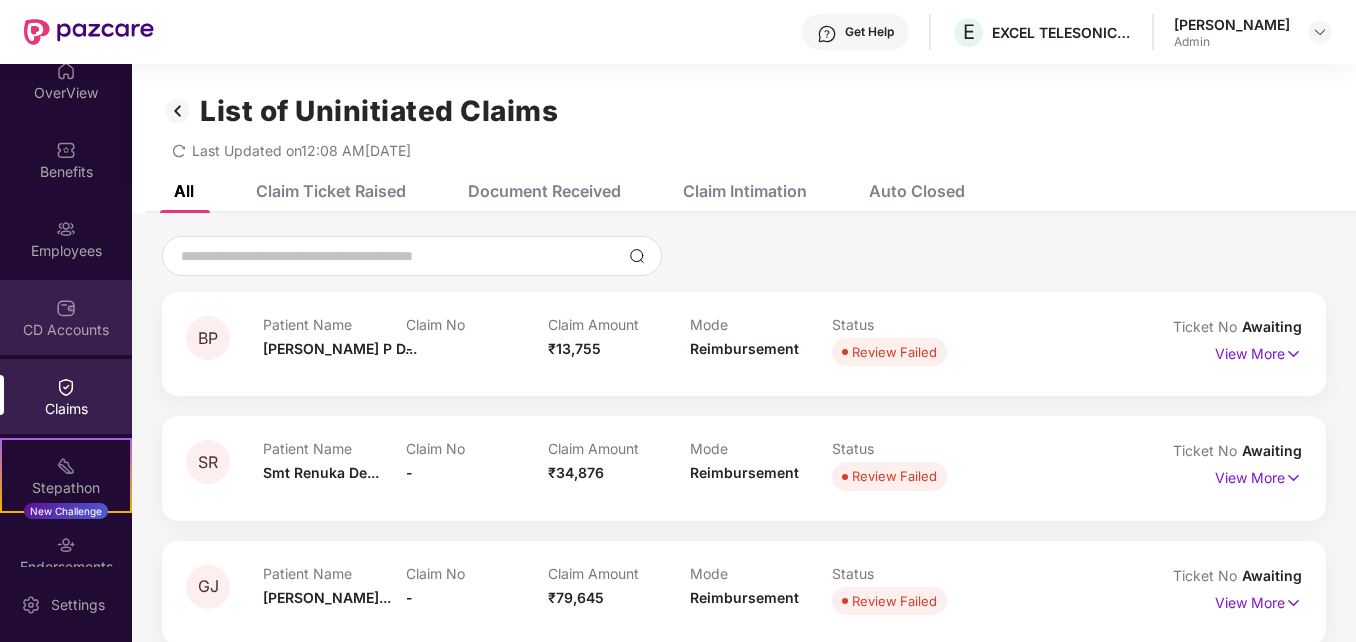 click at bounding box center [66, 308] 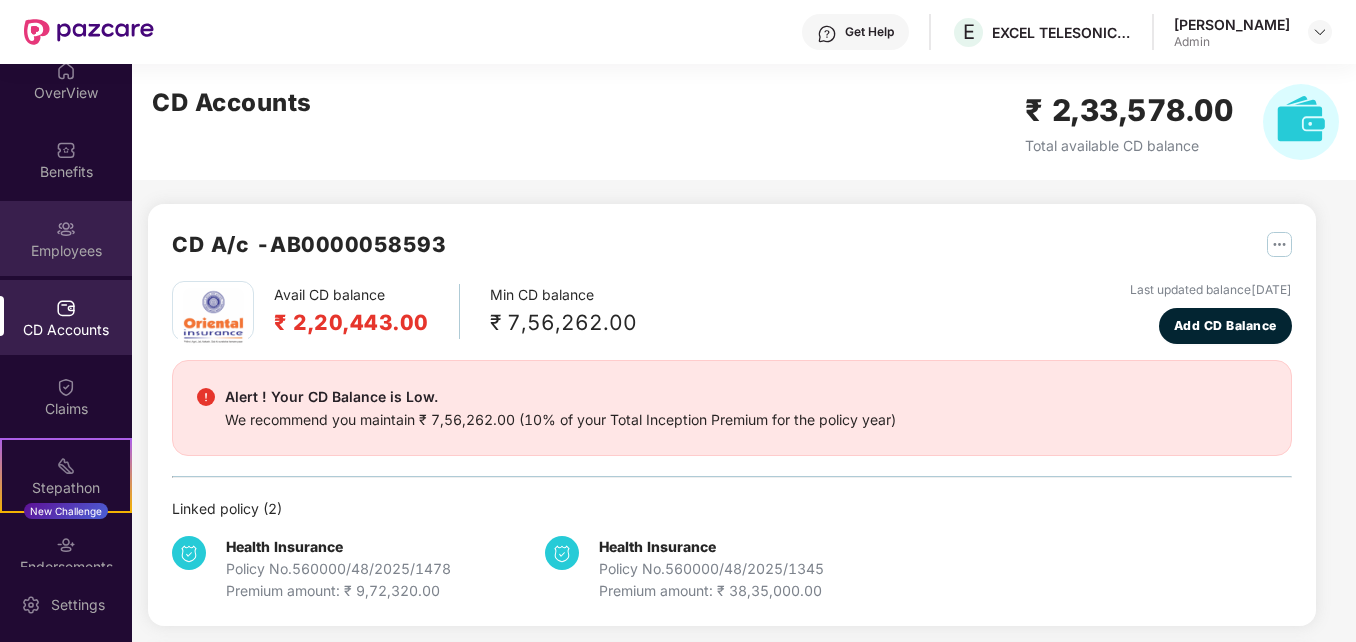 click at bounding box center (66, 229) 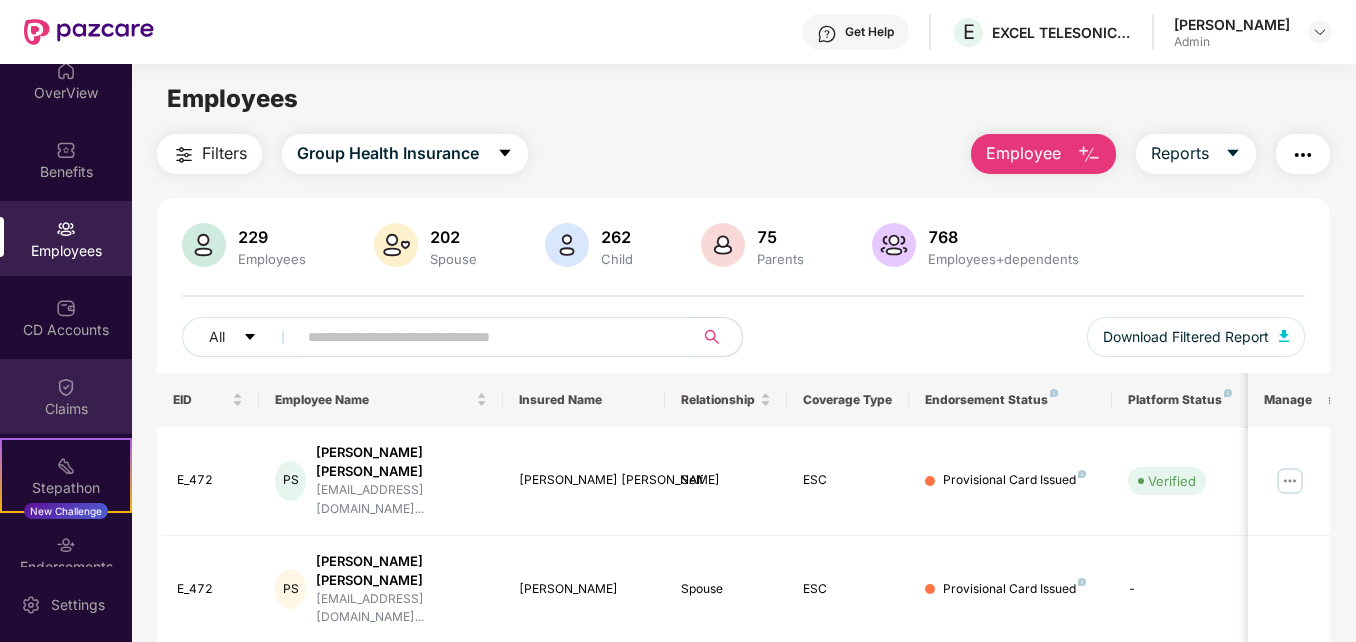 click on "Claims" at bounding box center (66, 396) 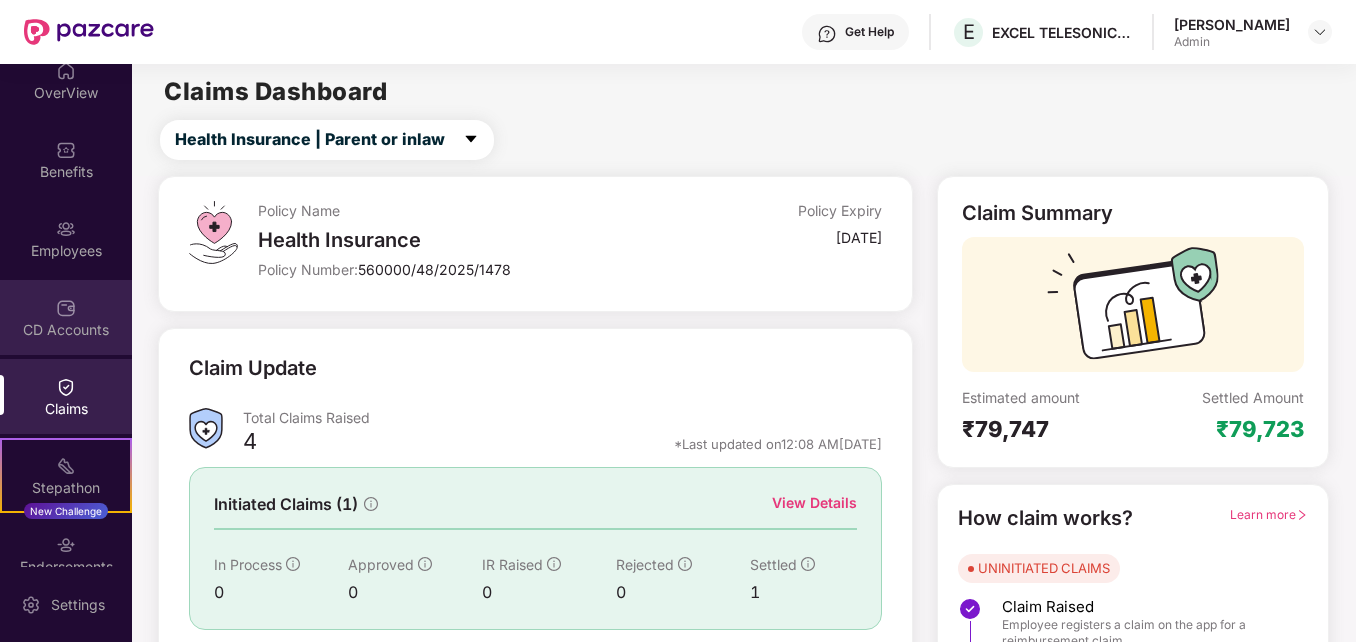 click on "CD Accounts" at bounding box center (66, 330) 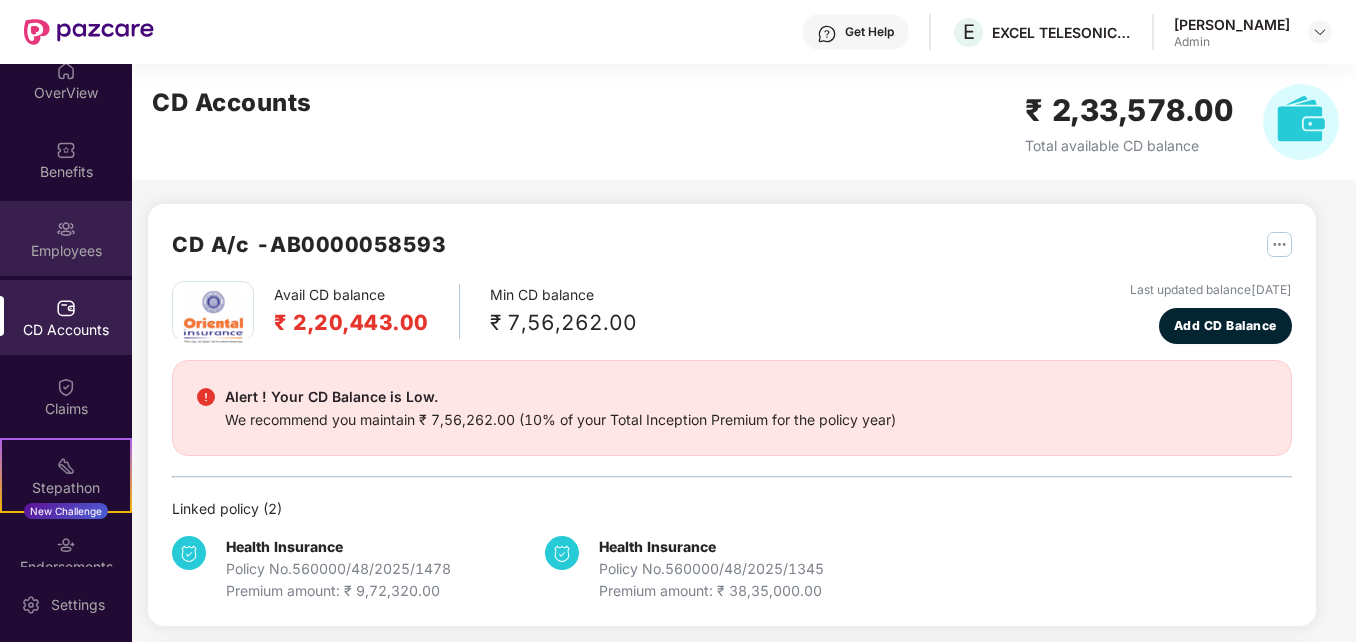 click on "Employees" at bounding box center (66, 238) 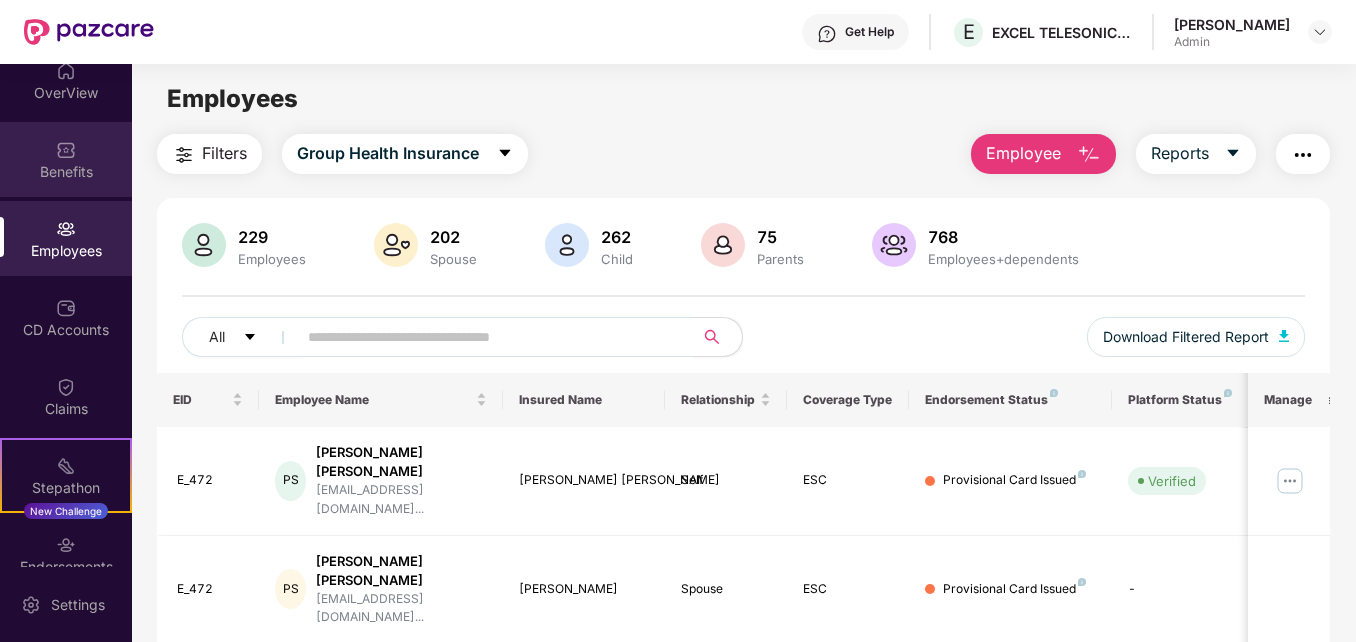 click at bounding box center [66, 150] 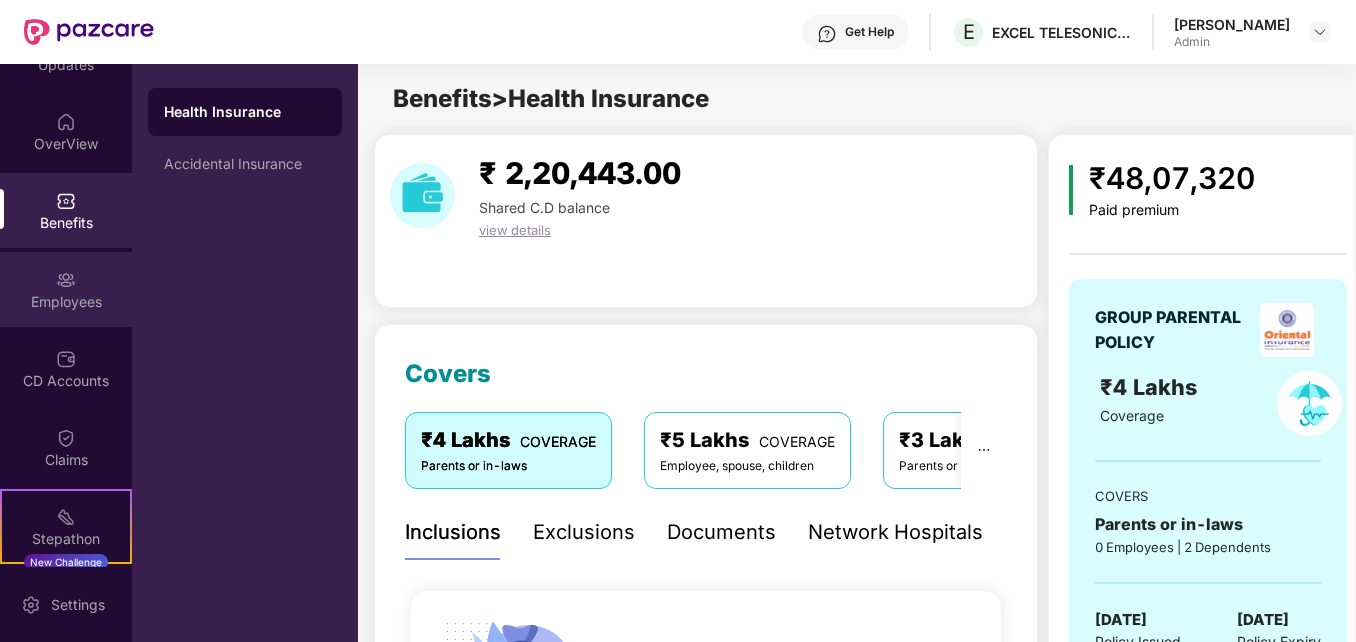 scroll, scrollTop: 0, scrollLeft: 0, axis: both 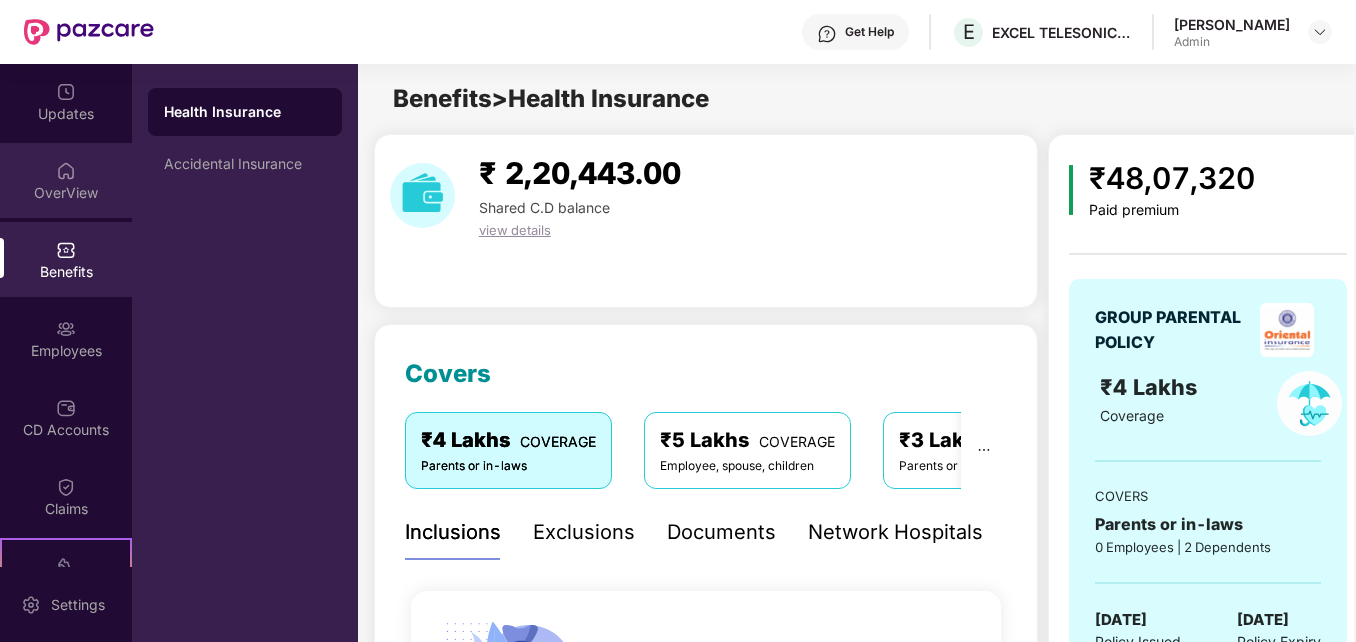 click on "OverView" at bounding box center (66, 193) 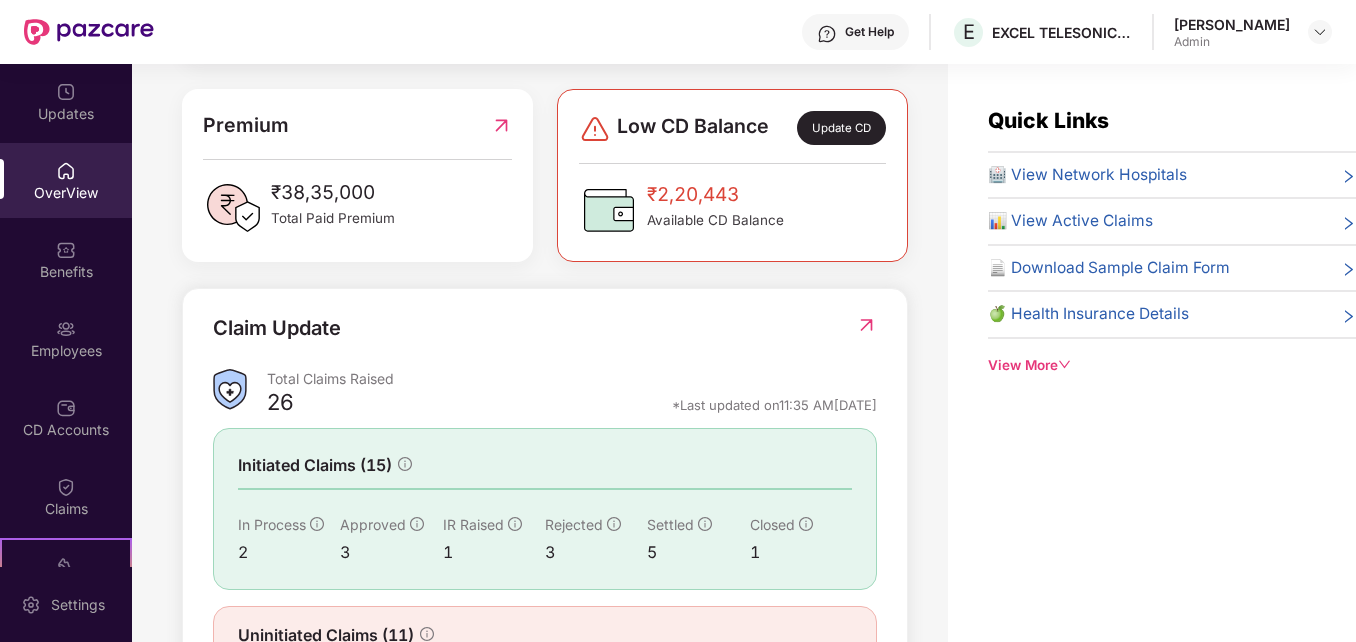 scroll, scrollTop: 589, scrollLeft: 0, axis: vertical 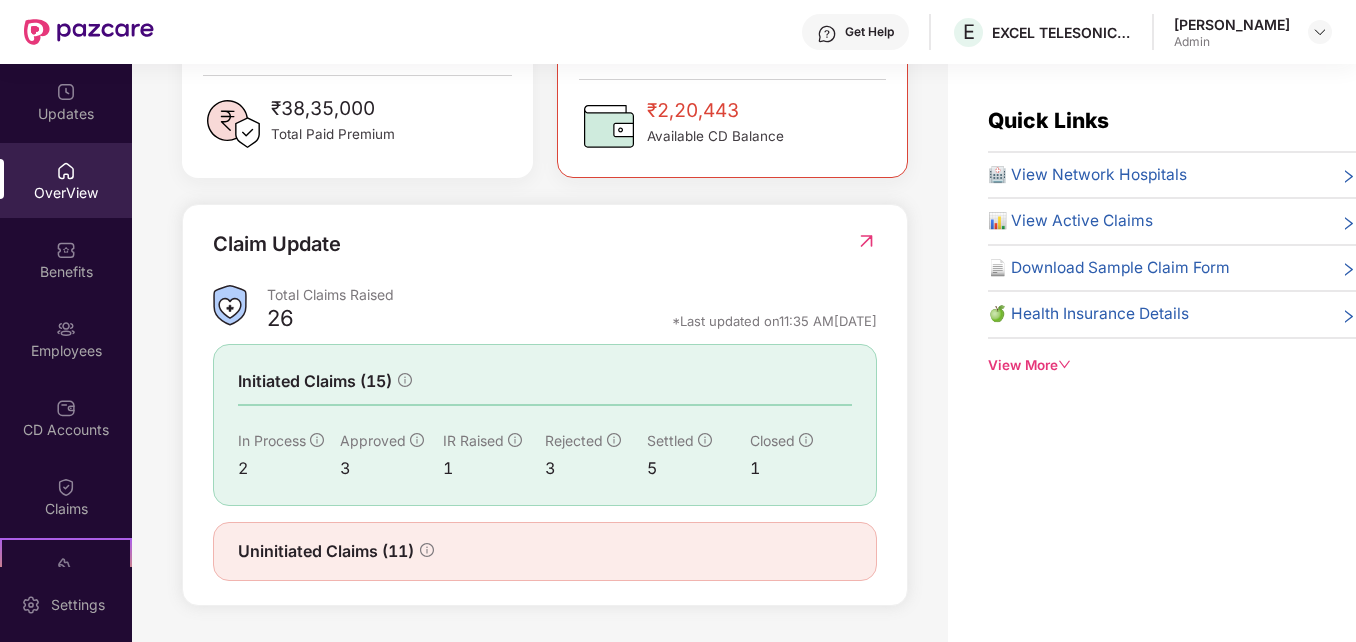 click on "Initiated Claims (15)" at bounding box center [315, 381] 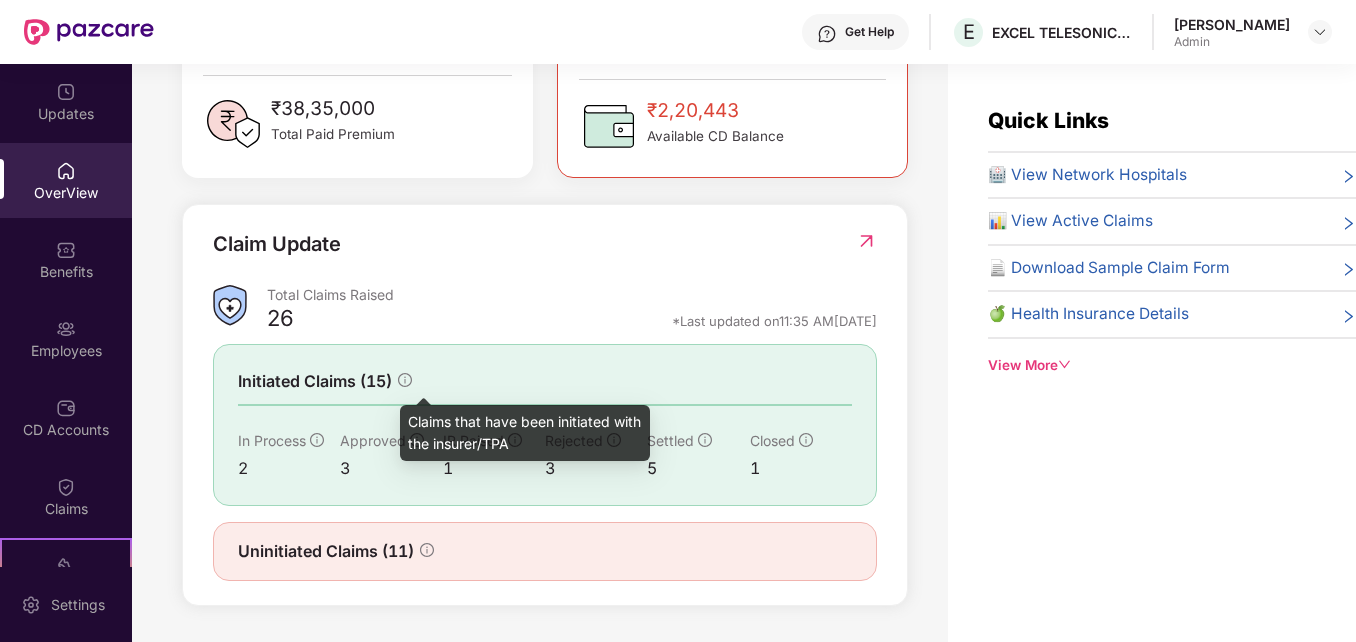 click 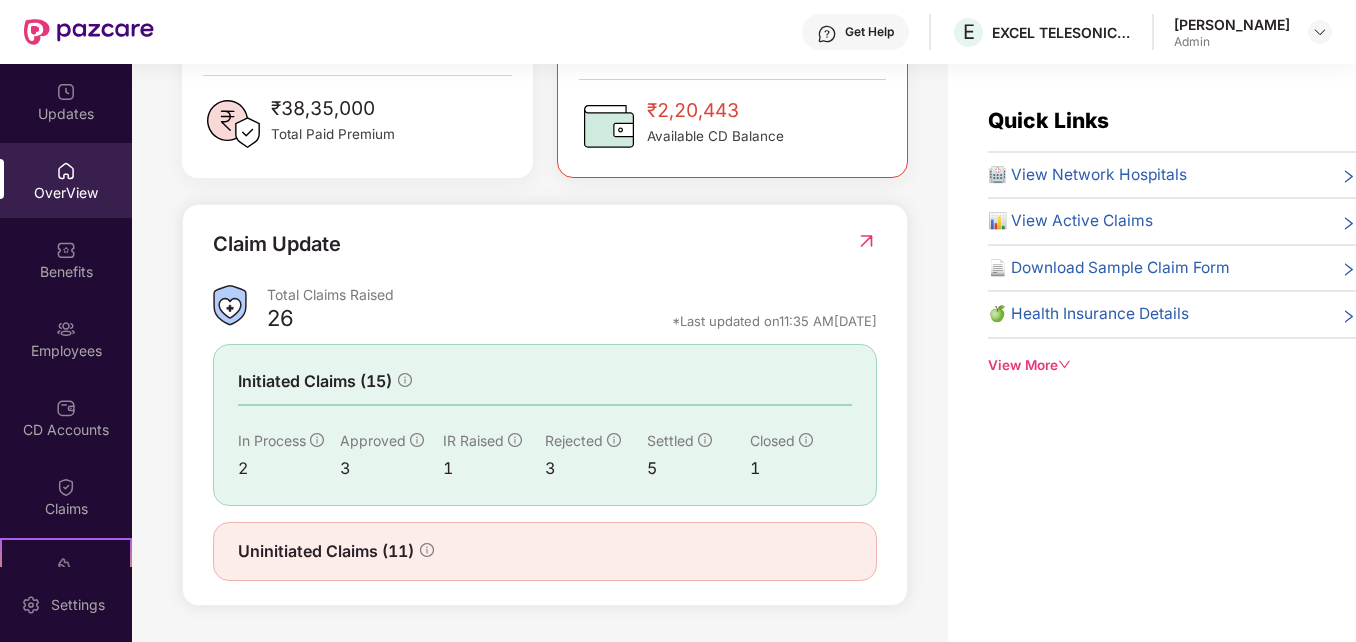 click on "26" at bounding box center (280, 321) 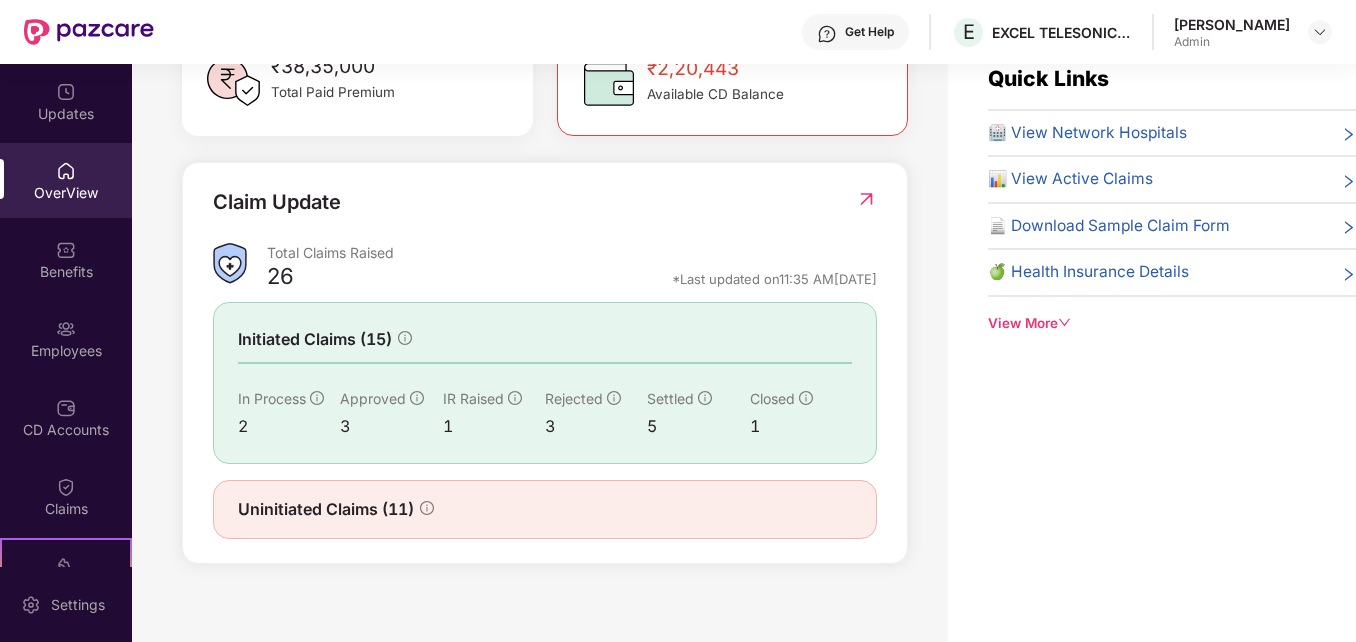 scroll, scrollTop: 64, scrollLeft: 0, axis: vertical 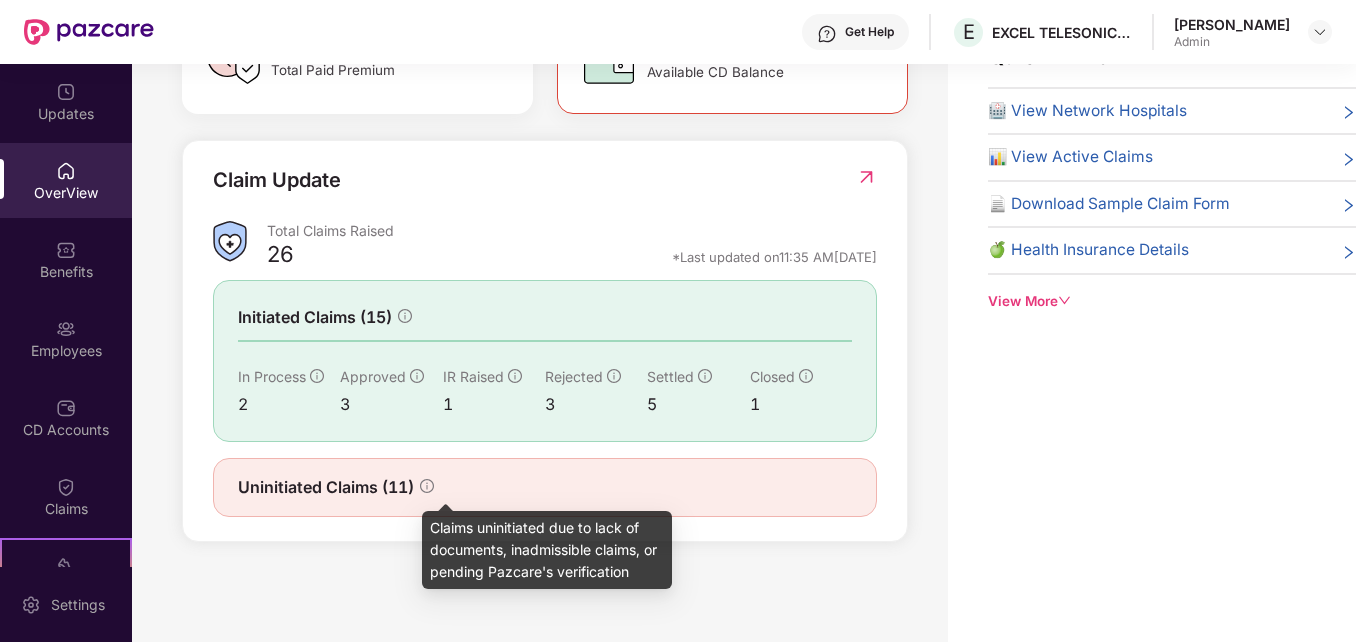click 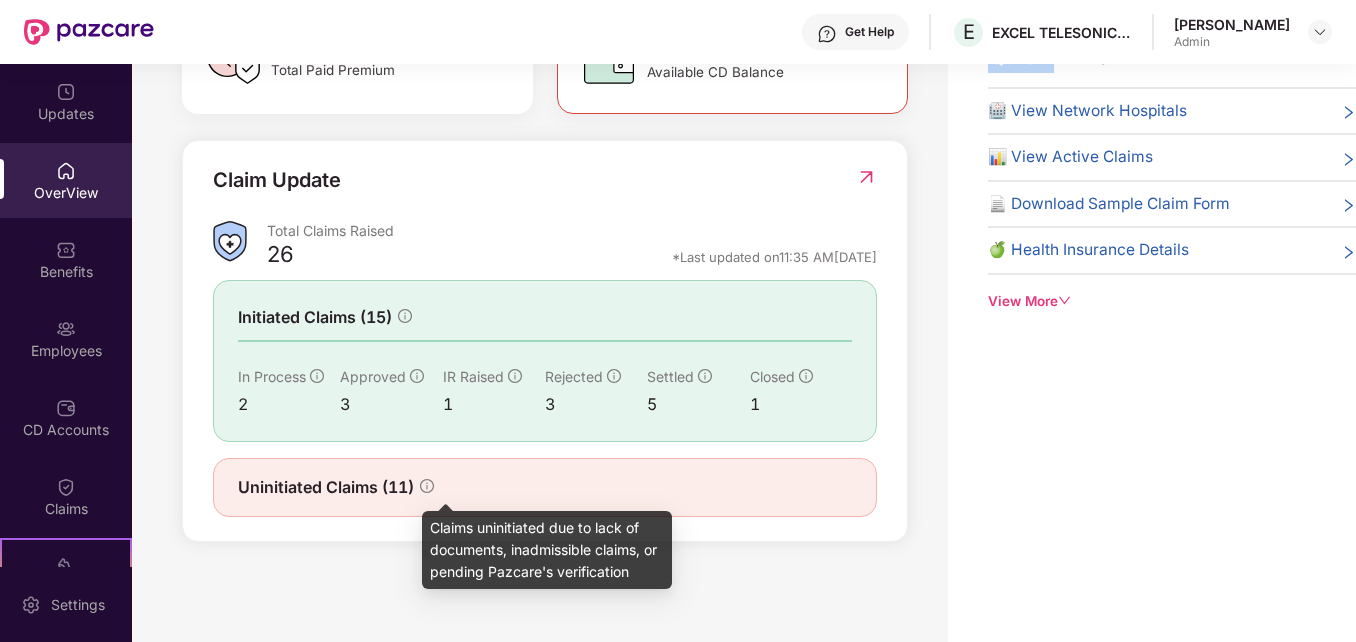 click 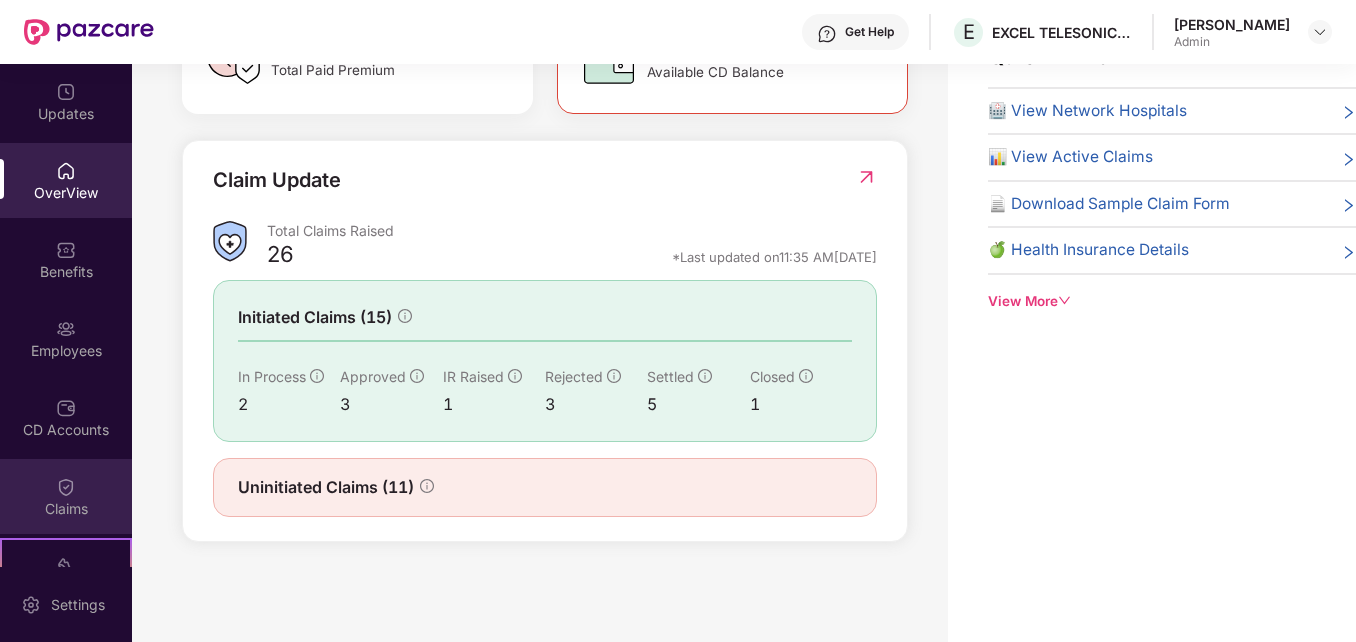 click on "Claims" at bounding box center [66, 509] 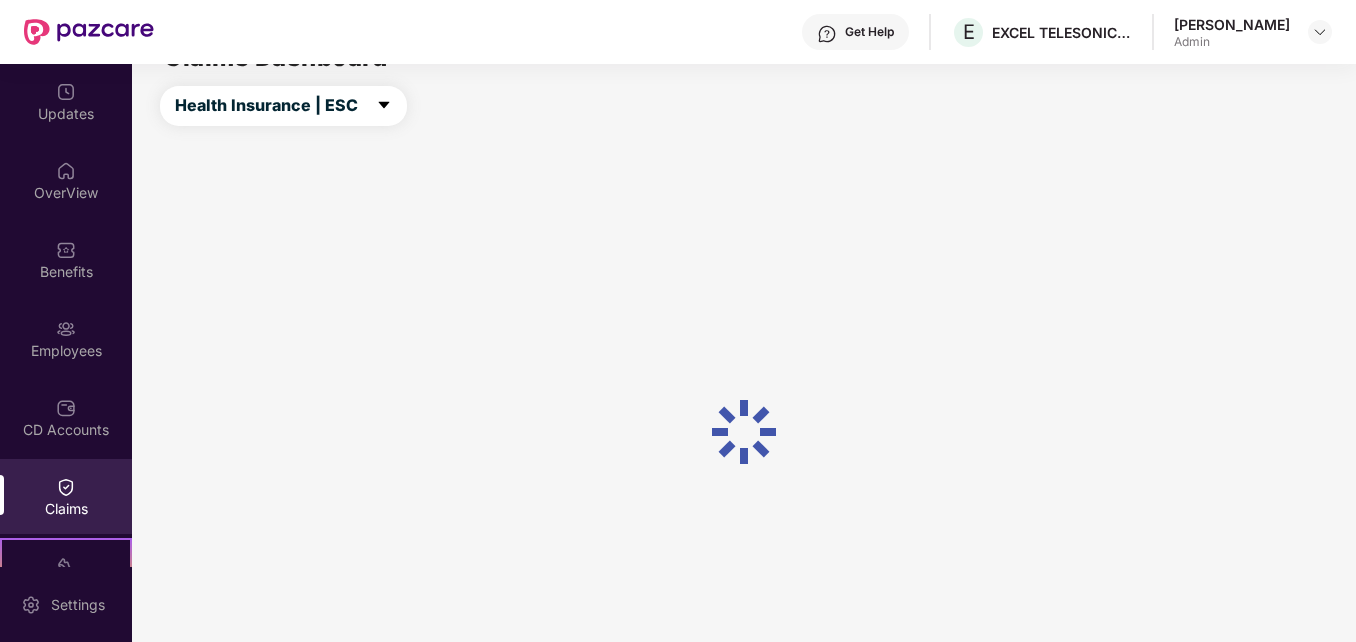 scroll, scrollTop: 64, scrollLeft: 0, axis: vertical 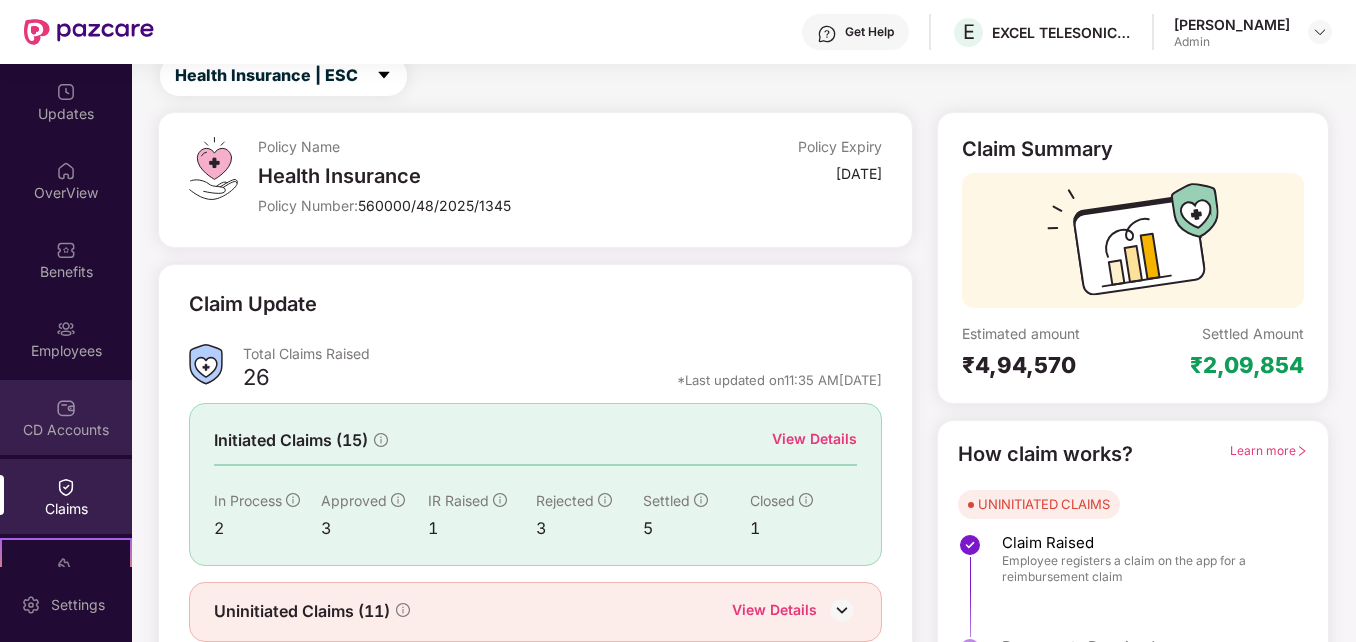click on "CD Accounts" at bounding box center (66, 417) 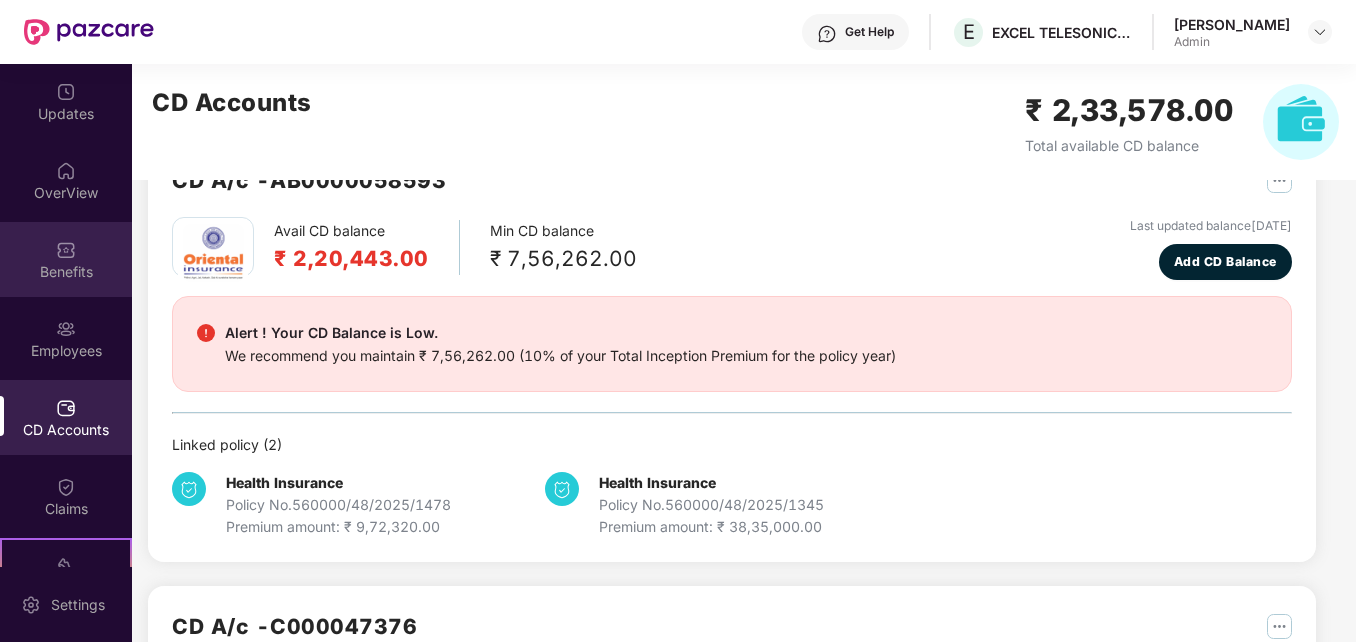 click on "Benefits" at bounding box center [66, 272] 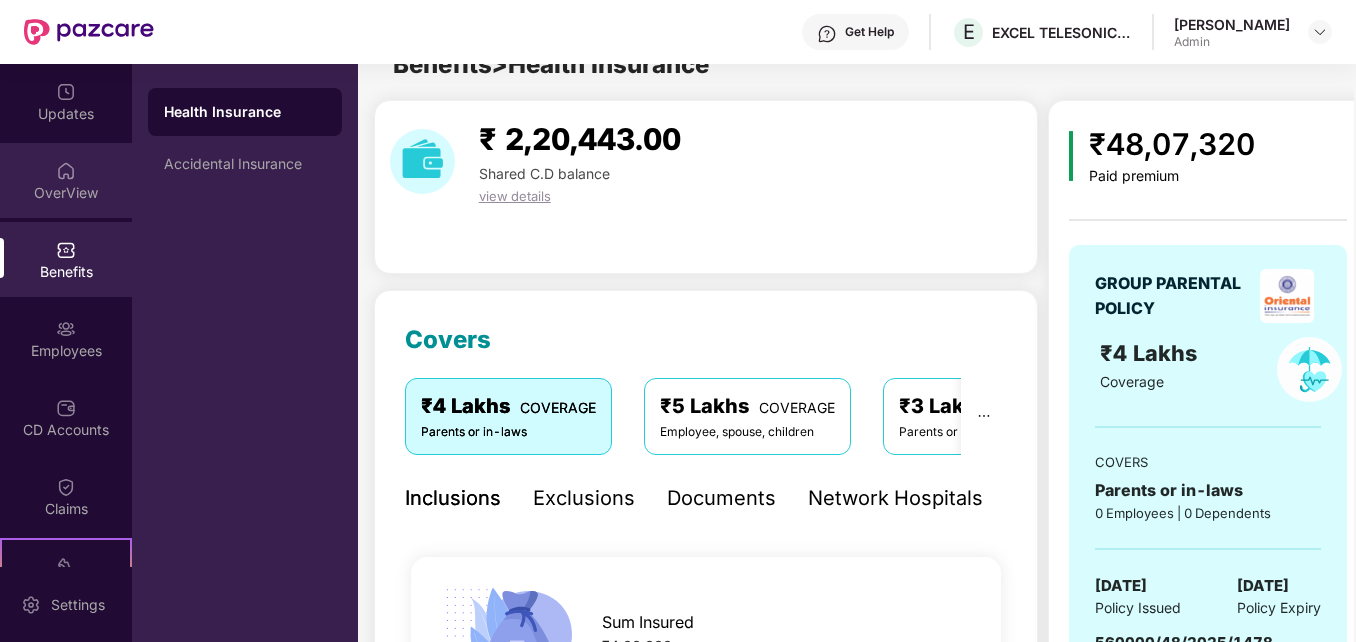 scroll, scrollTop: 64, scrollLeft: 0, axis: vertical 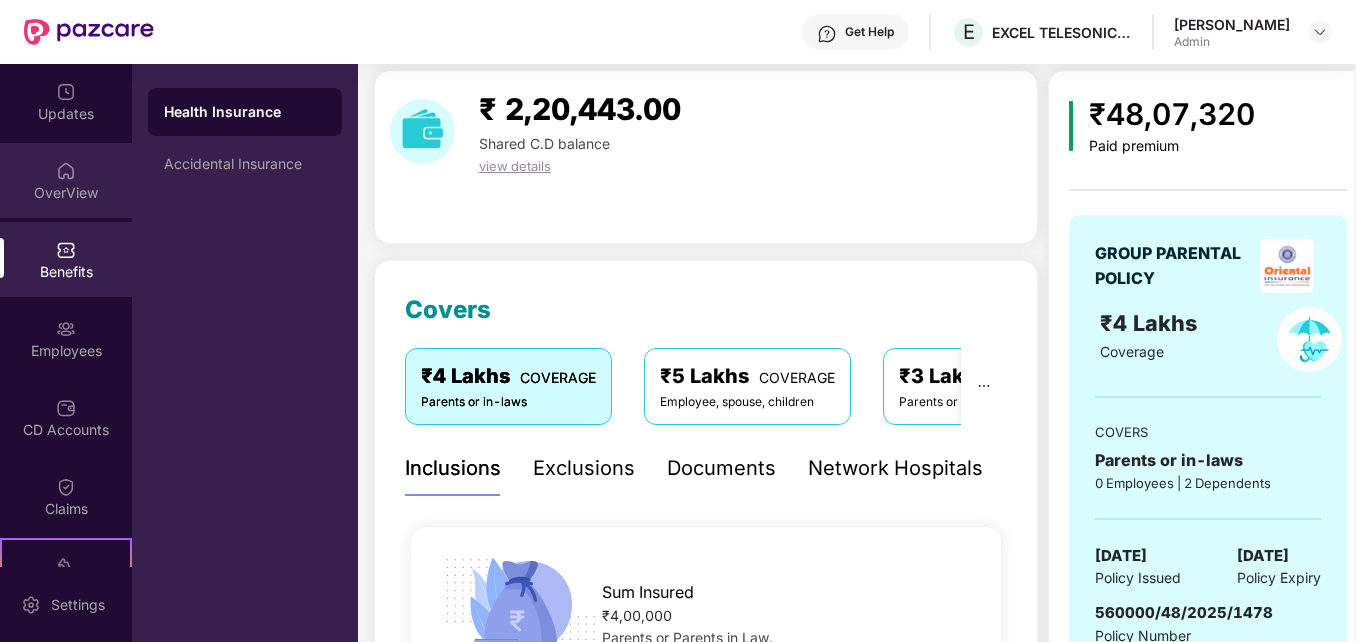 click on "OverView" at bounding box center [66, 193] 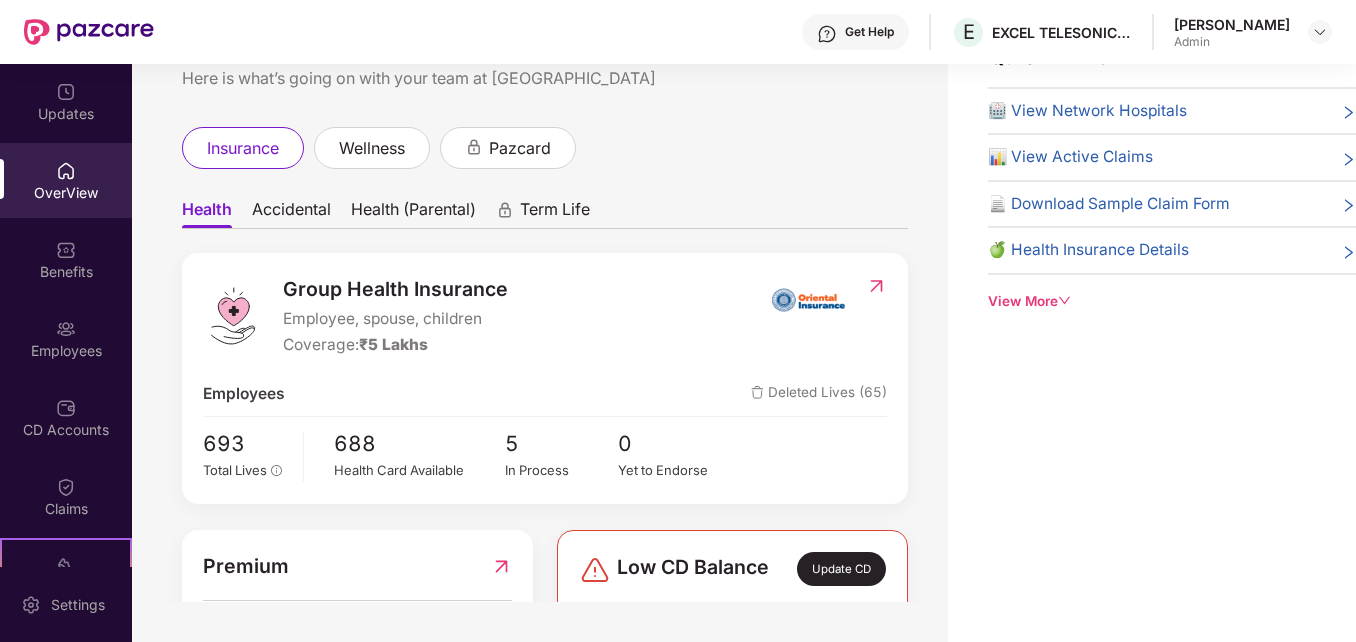 click on "Employees" at bounding box center [66, 351] 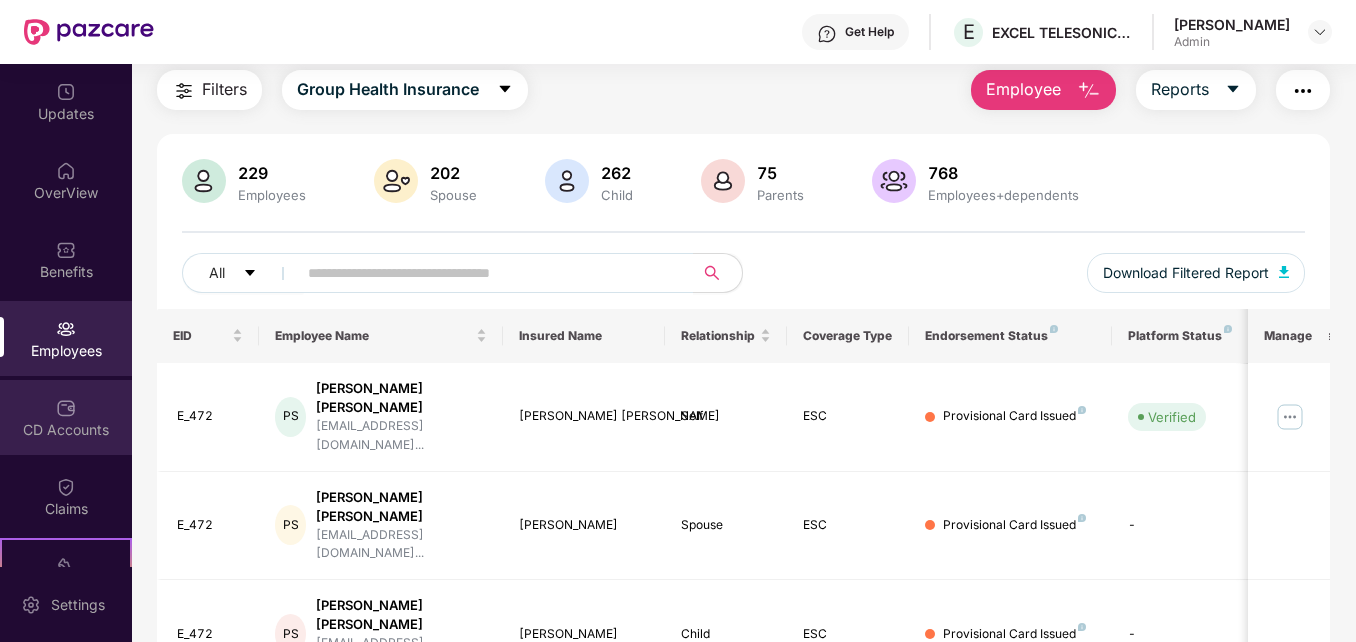 click on "CD Accounts" at bounding box center [66, 430] 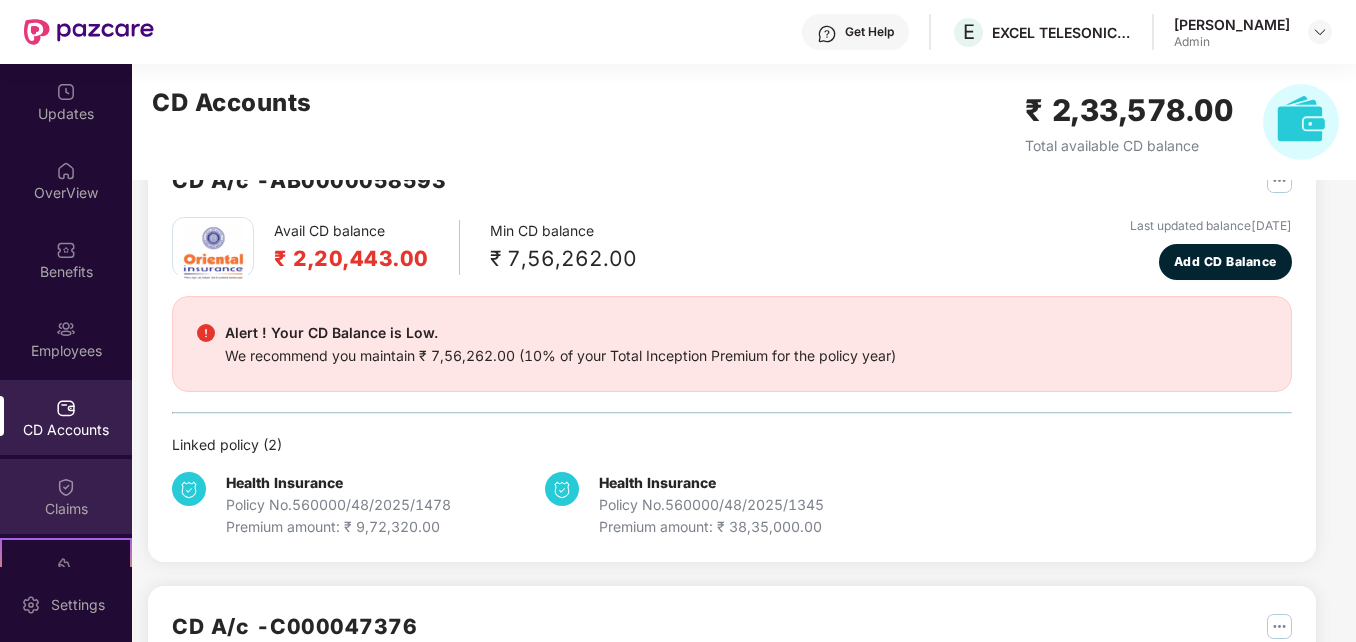 click on "Claims" at bounding box center (66, 496) 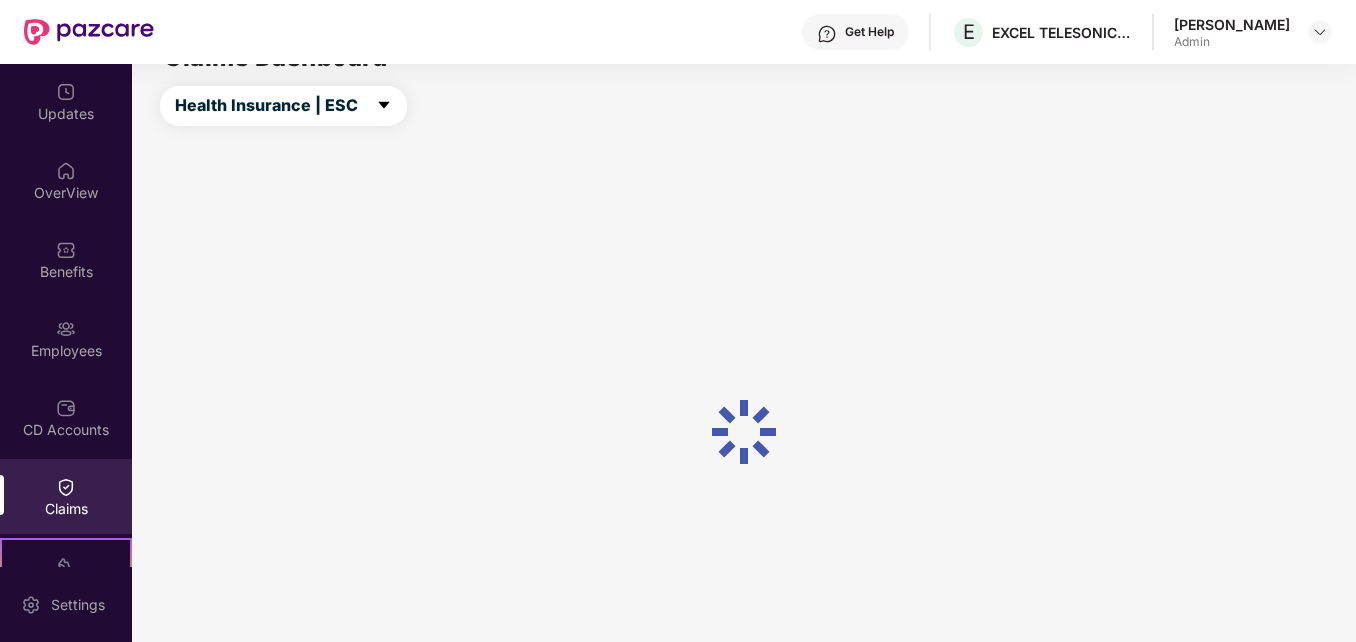 scroll, scrollTop: 64, scrollLeft: 0, axis: vertical 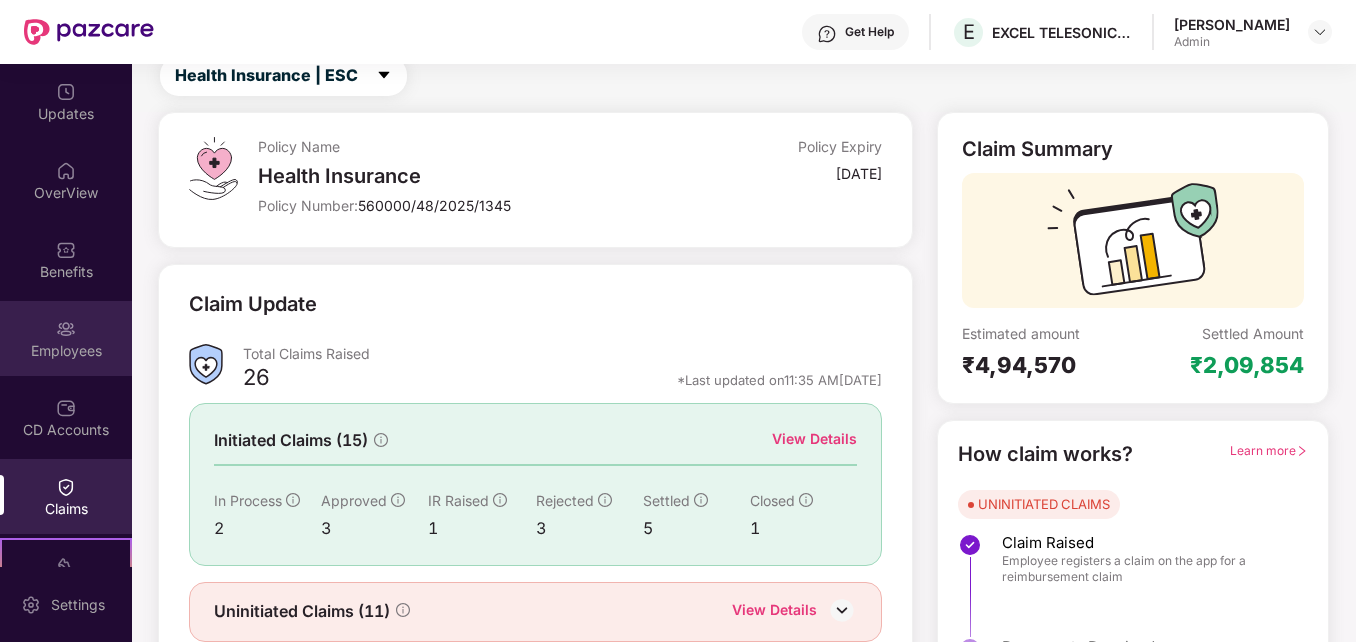 click on "Employees" at bounding box center (66, 338) 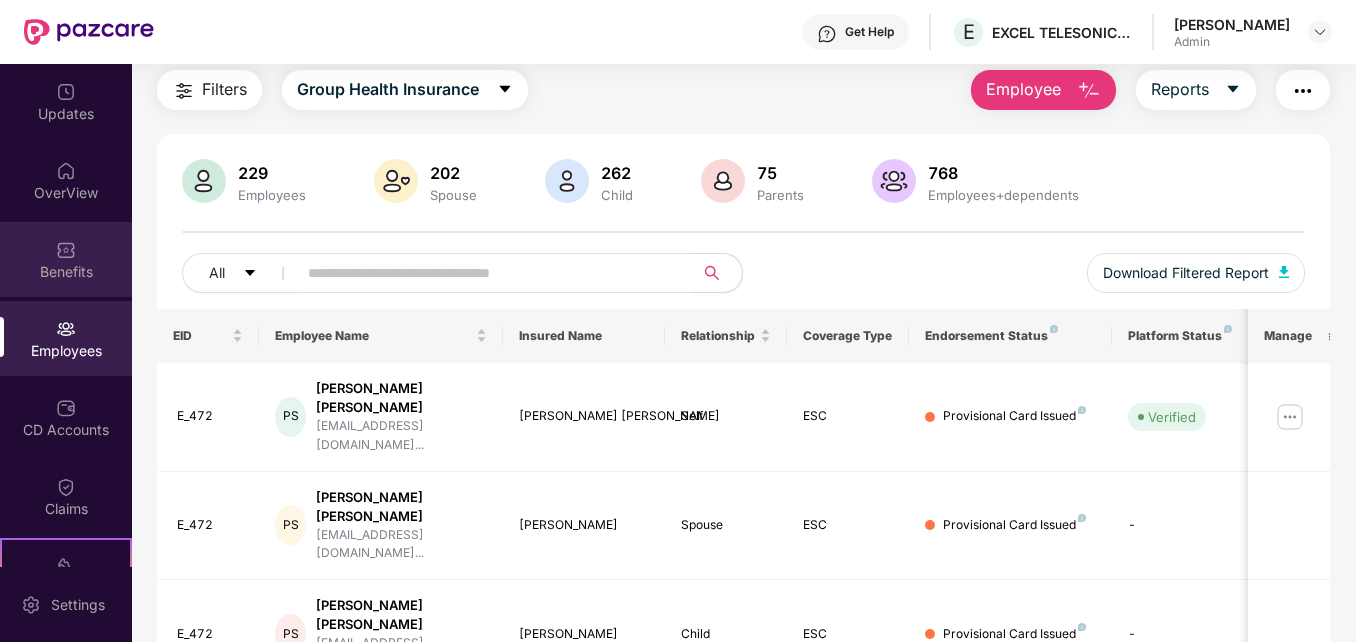 click on "Benefits" at bounding box center (66, 272) 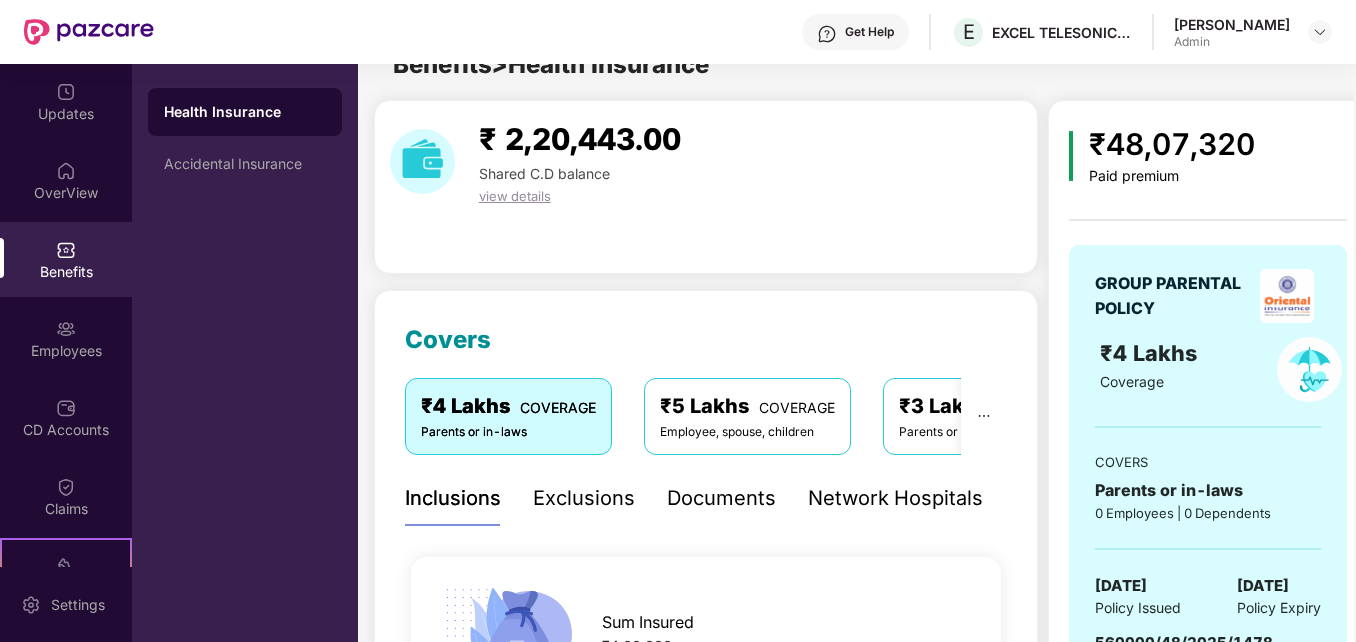 scroll, scrollTop: 64, scrollLeft: 0, axis: vertical 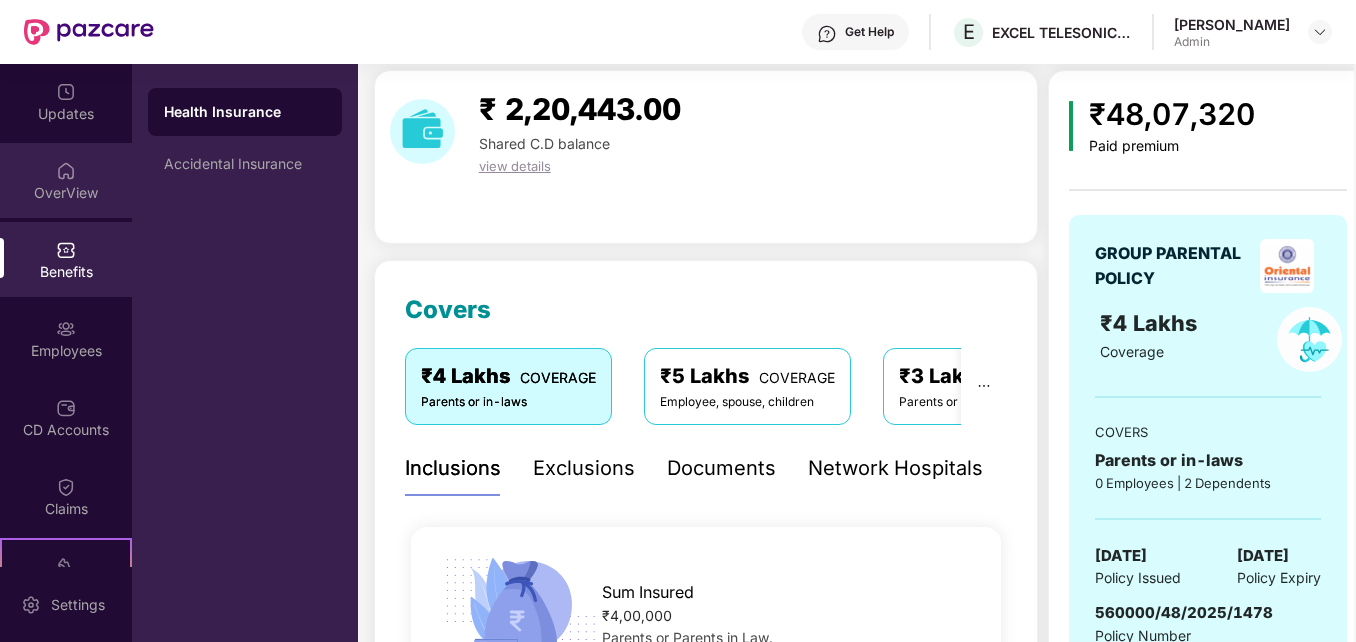 click on "OverView" at bounding box center [66, 180] 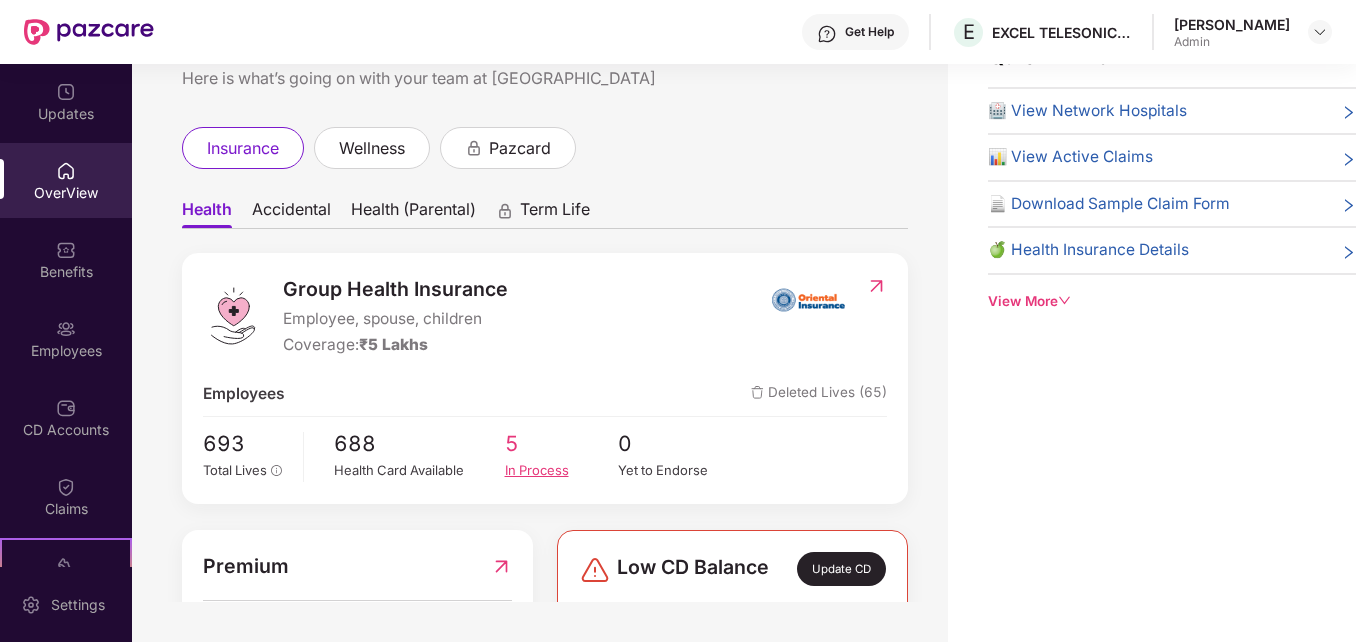click on "In Process" at bounding box center [562, 470] 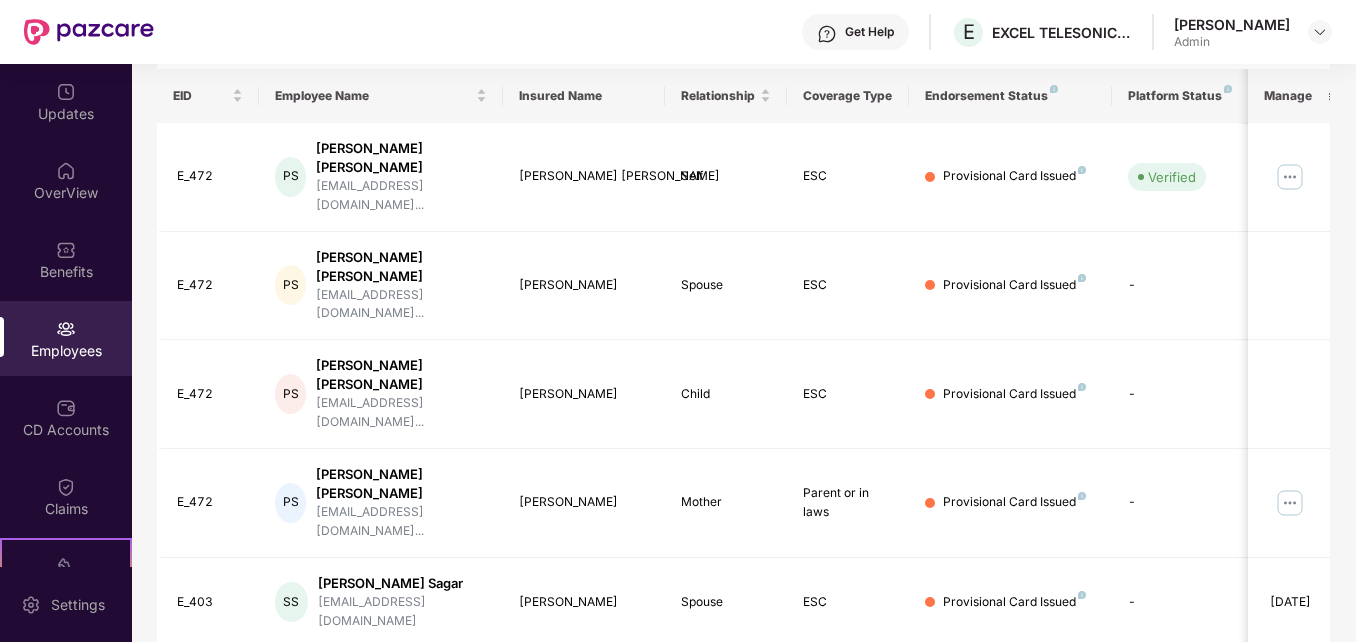 scroll, scrollTop: 291, scrollLeft: 0, axis: vertical 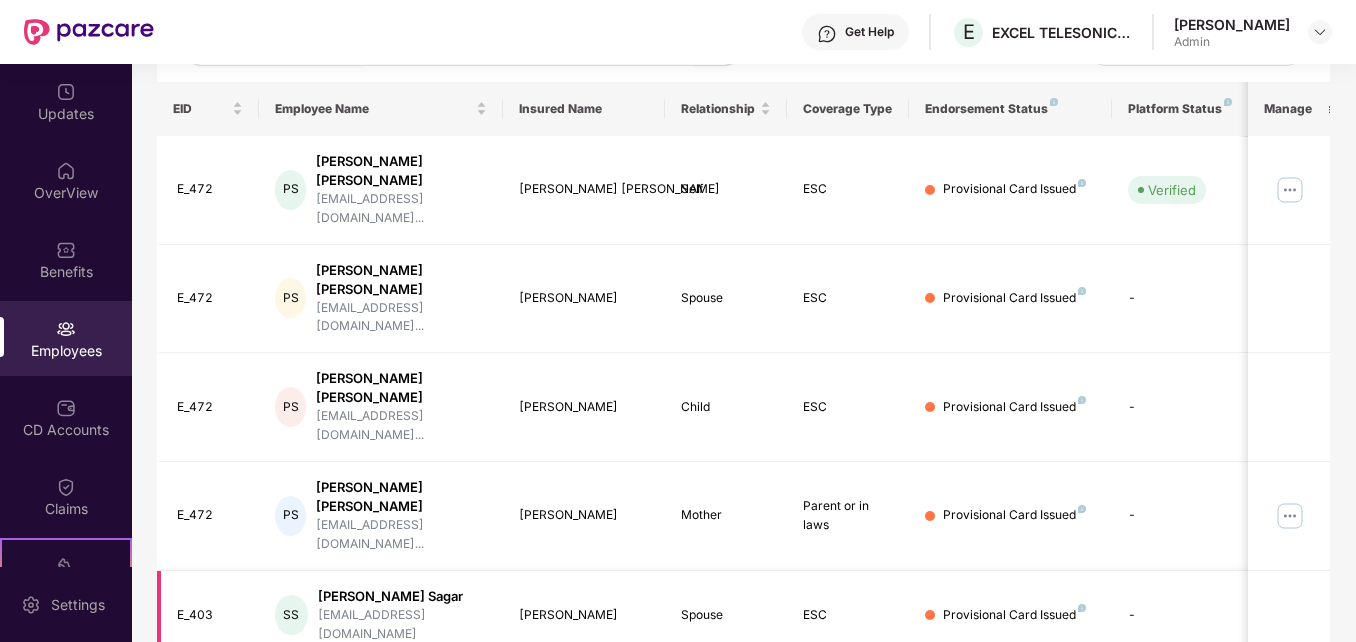 click on "-" at bounding box center [1183, 616] 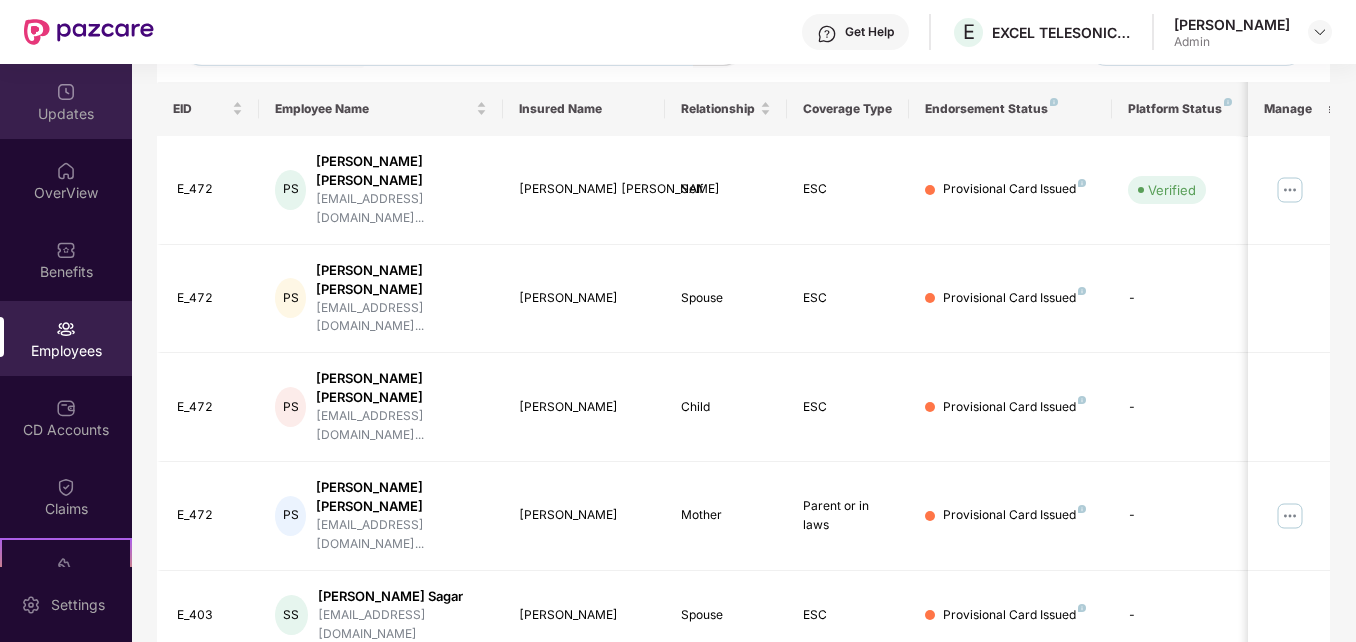 click on "Updates" at bounding box center (66, 114) 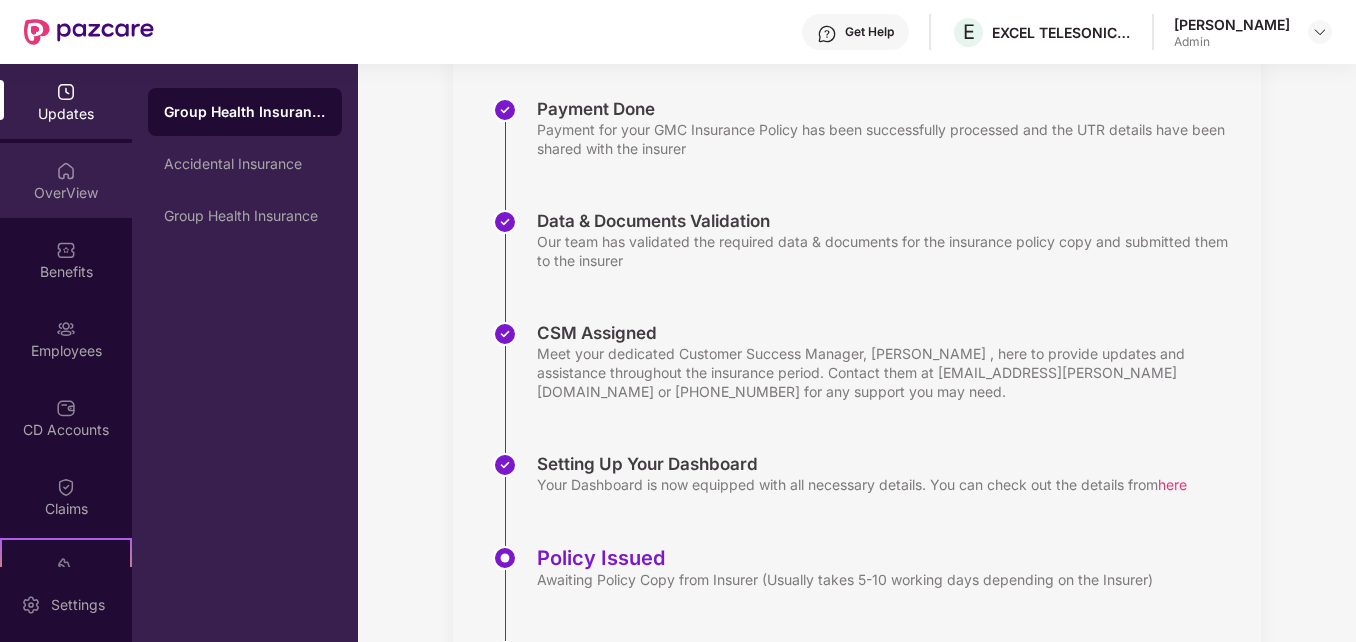 click on "OverView" at bounding box center [66, 180] 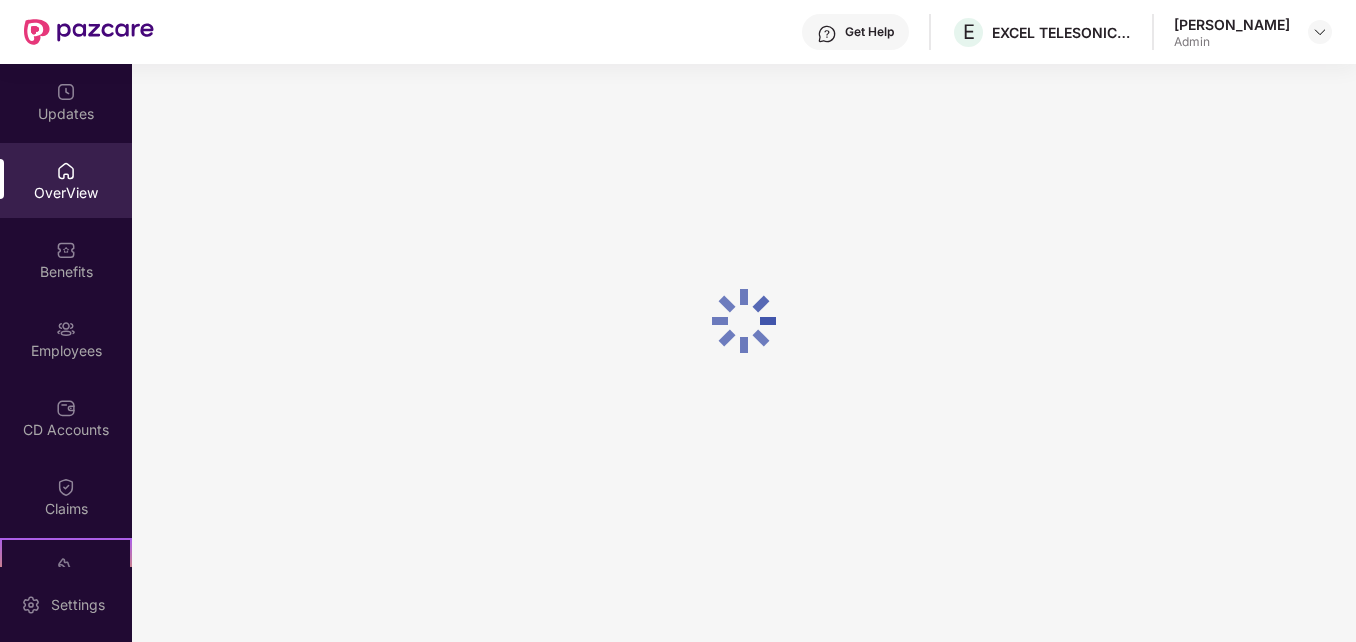 scroll, scrollTop: 64, scrollLeft: 0, axis: vertical 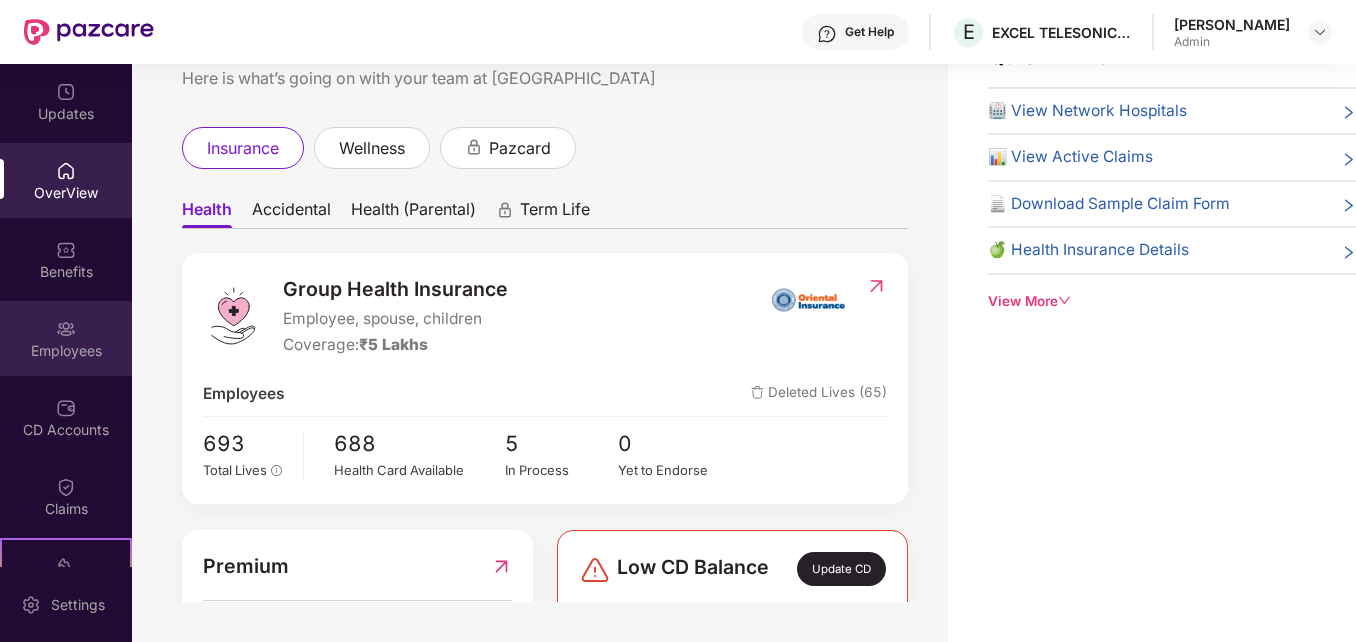 click on "Employees" at bounding box center [66, 338] 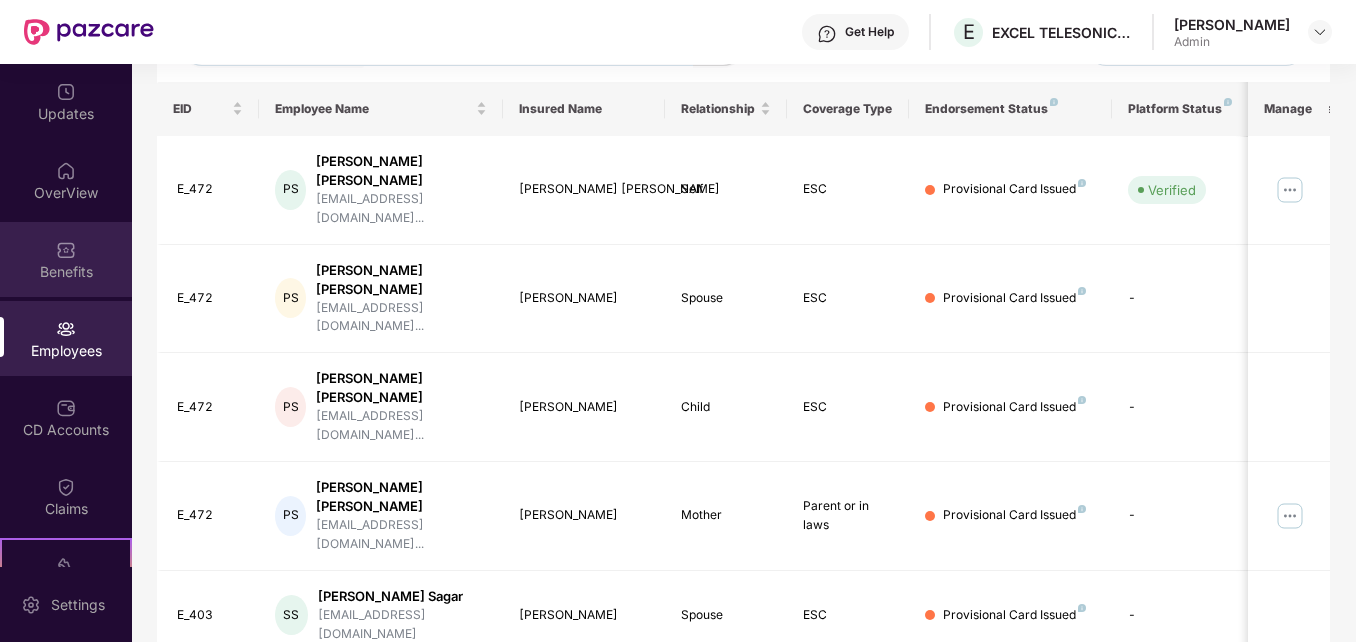 click on "Benefits" at bounding box center [66, 259] 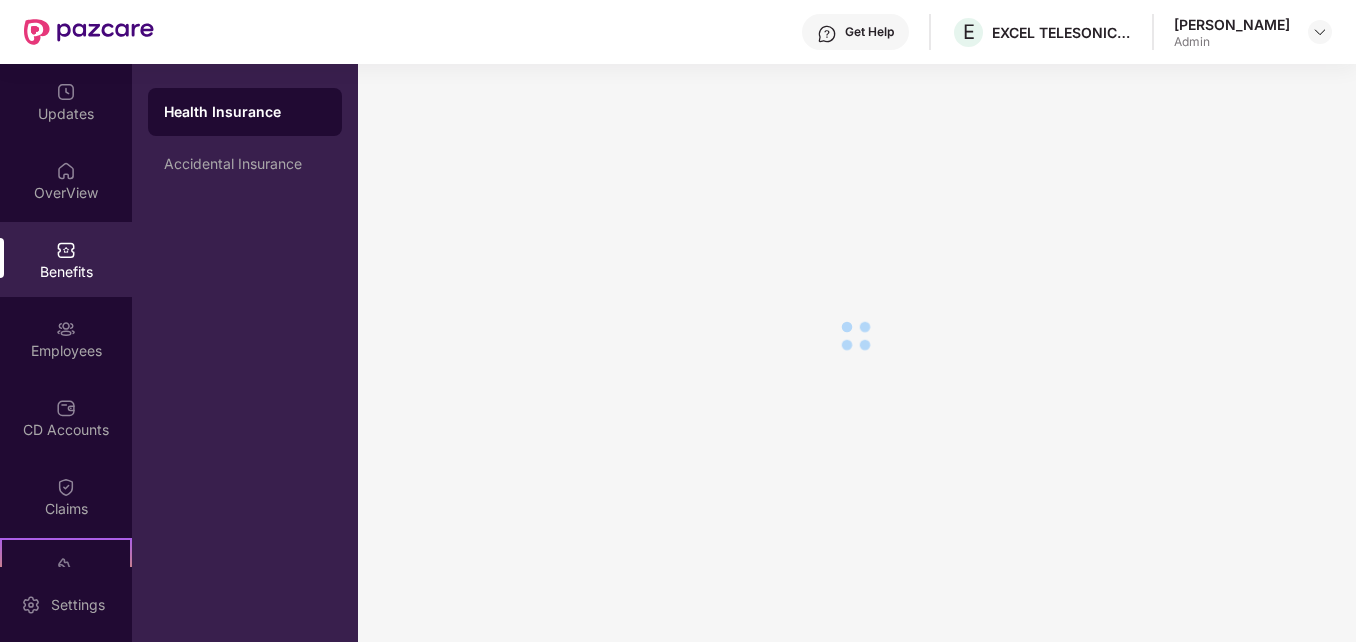 scroll, scrollTop: 291, scrollLeft: 0, axis: vertical 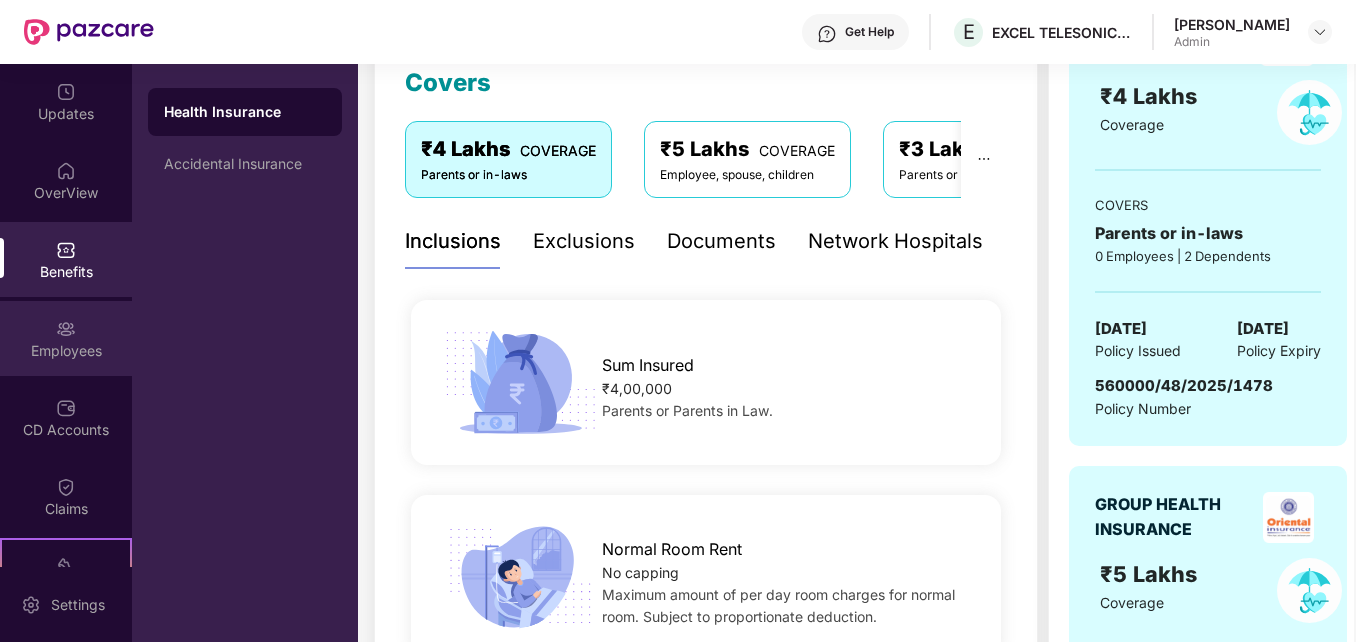 click on "Employees" at bounding box center [66, 338] 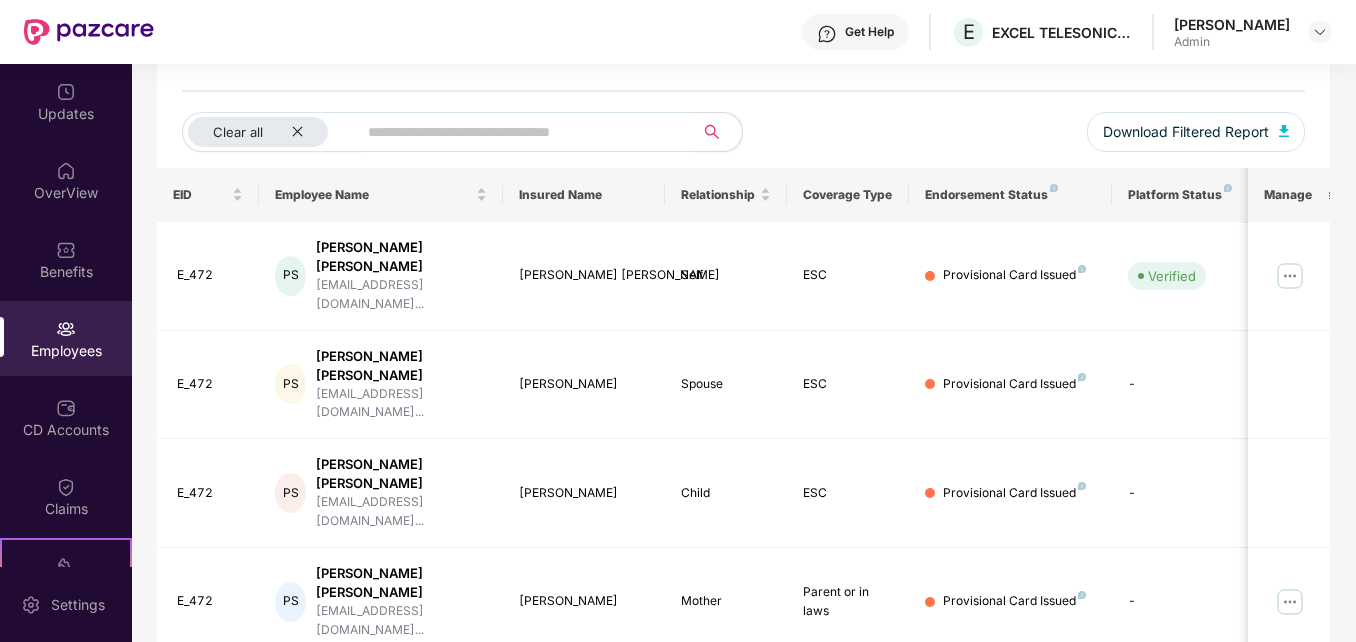 scroll, scrollTop: 291, scrollLeft: 0, axis: vertical 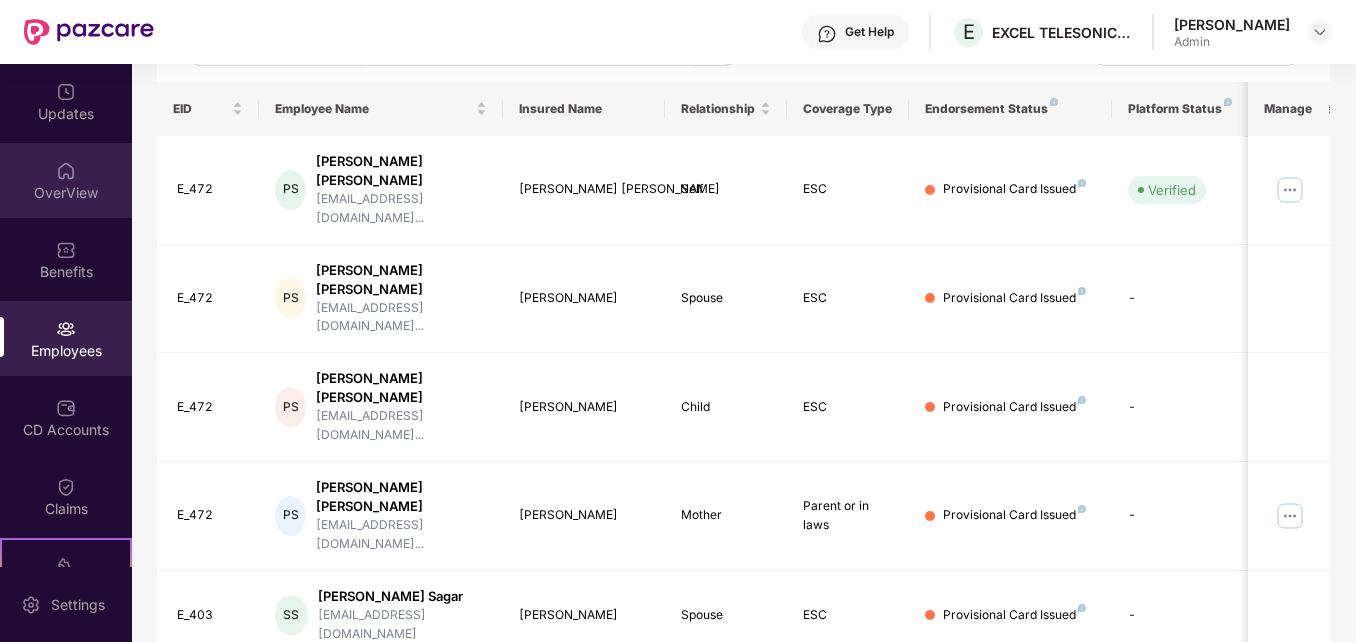 click on "OverView" at bounding box center (66, 180) 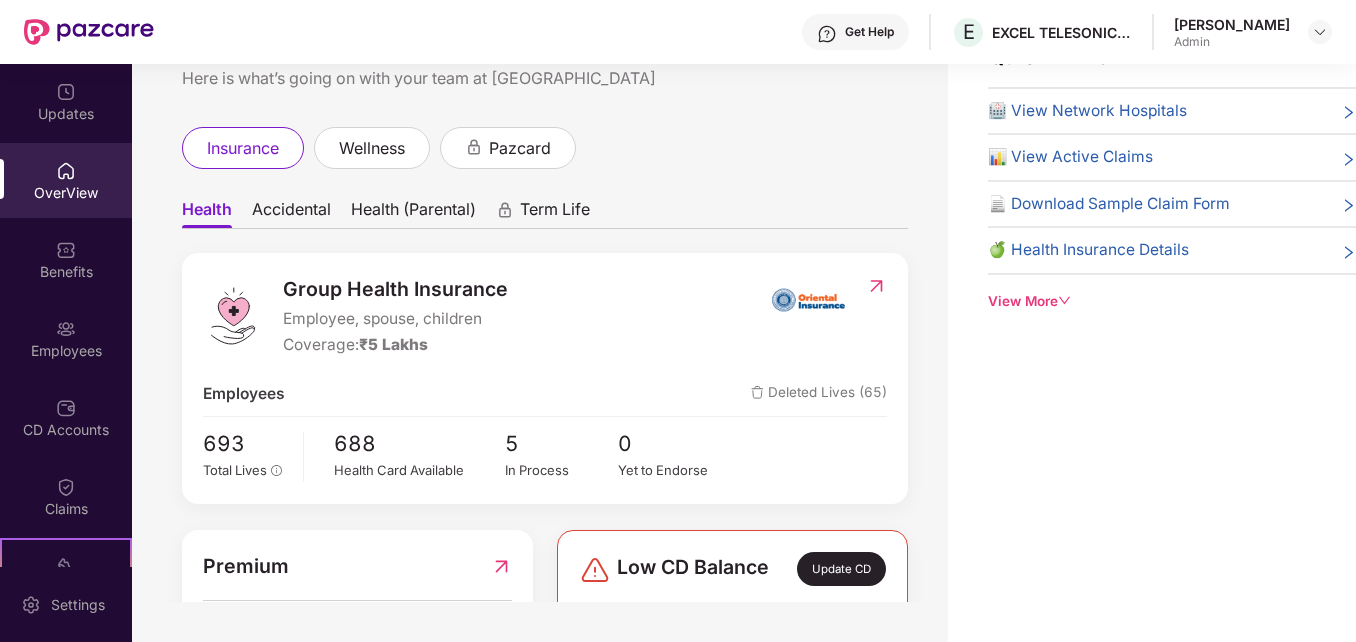 click on "Health (Parental)" at bounding box center (413, 213) 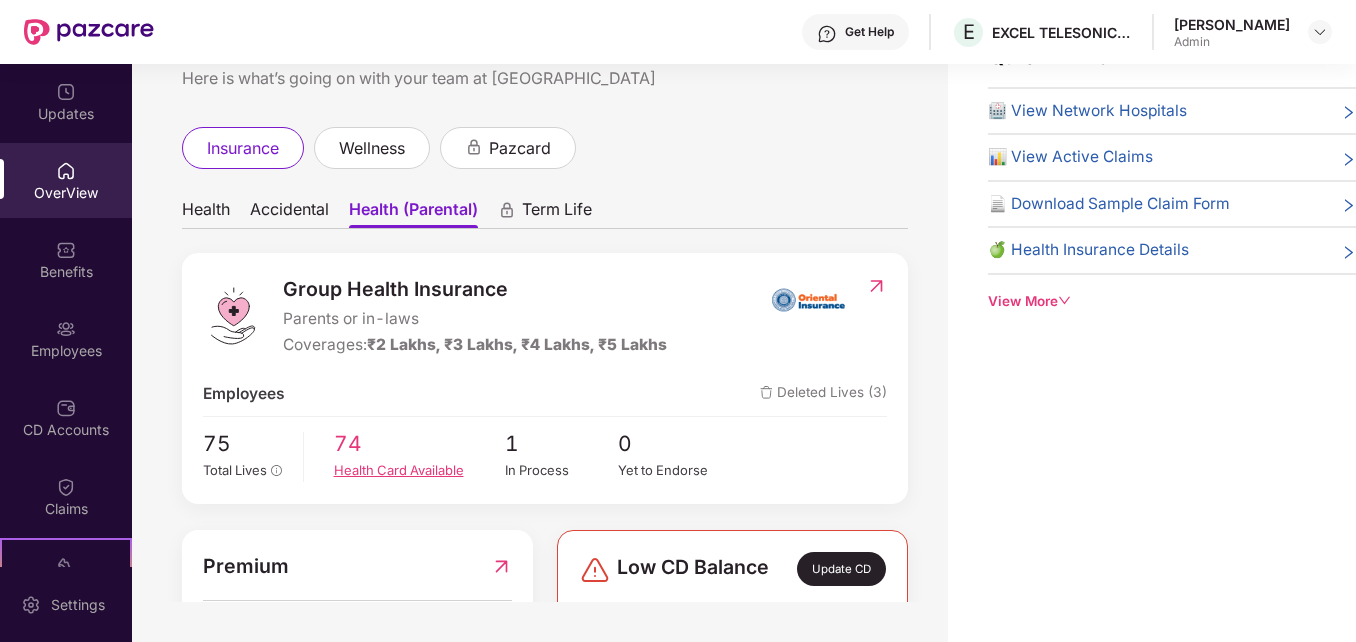 scroll, scrollTop: 145, scrollLeft: 0, axis: vertical 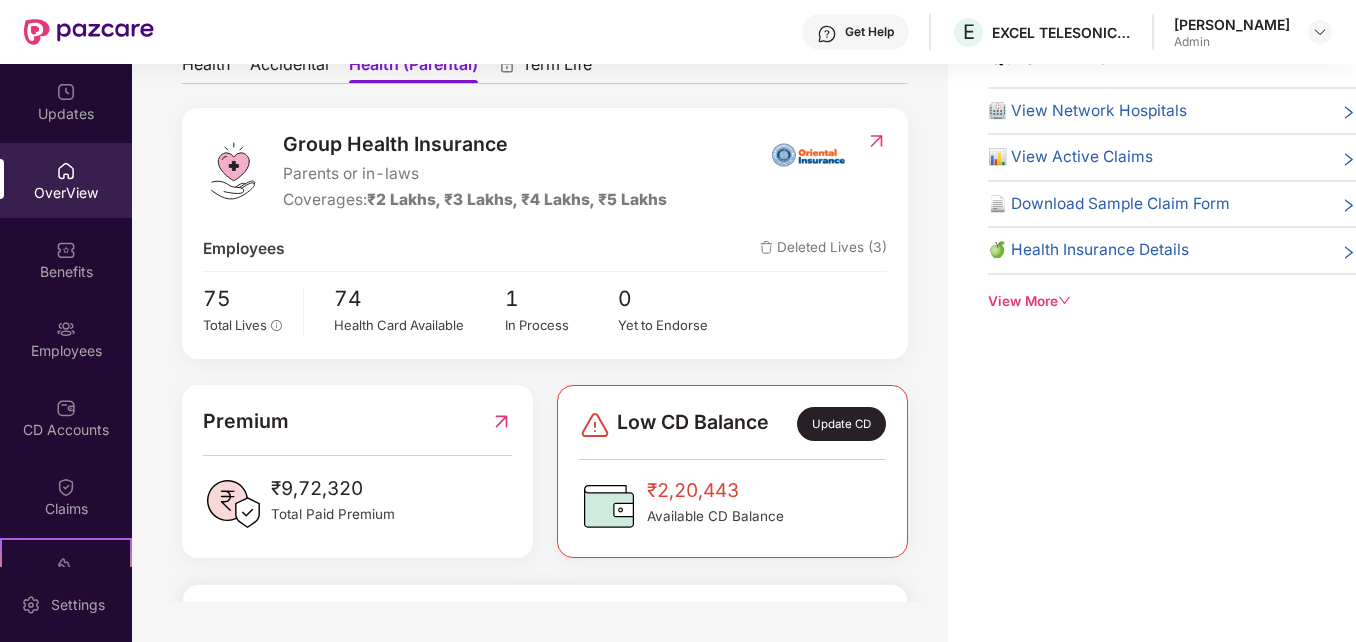 click on "Get Help E EXCEL TELESONIC INDIA PRIVATE LIMITED [PERSON_NAME] Admin" at bounding box center (743, 32) 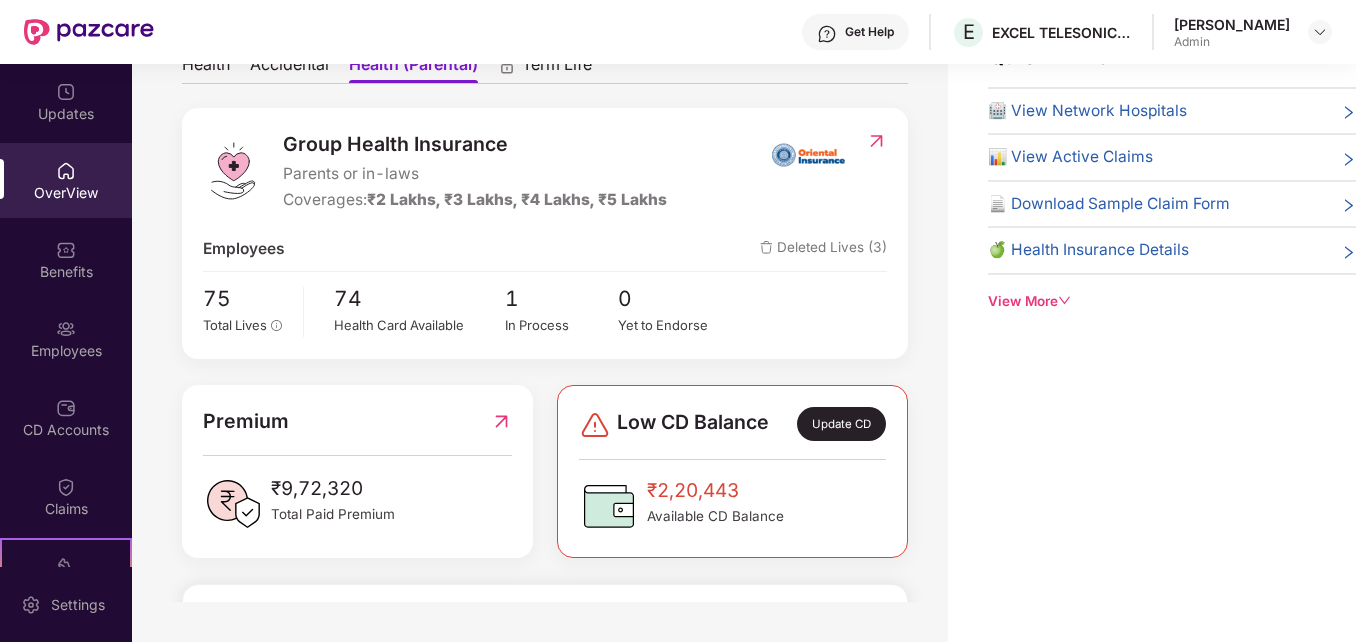 click on "Accidental" at bounding box center [289, 68] 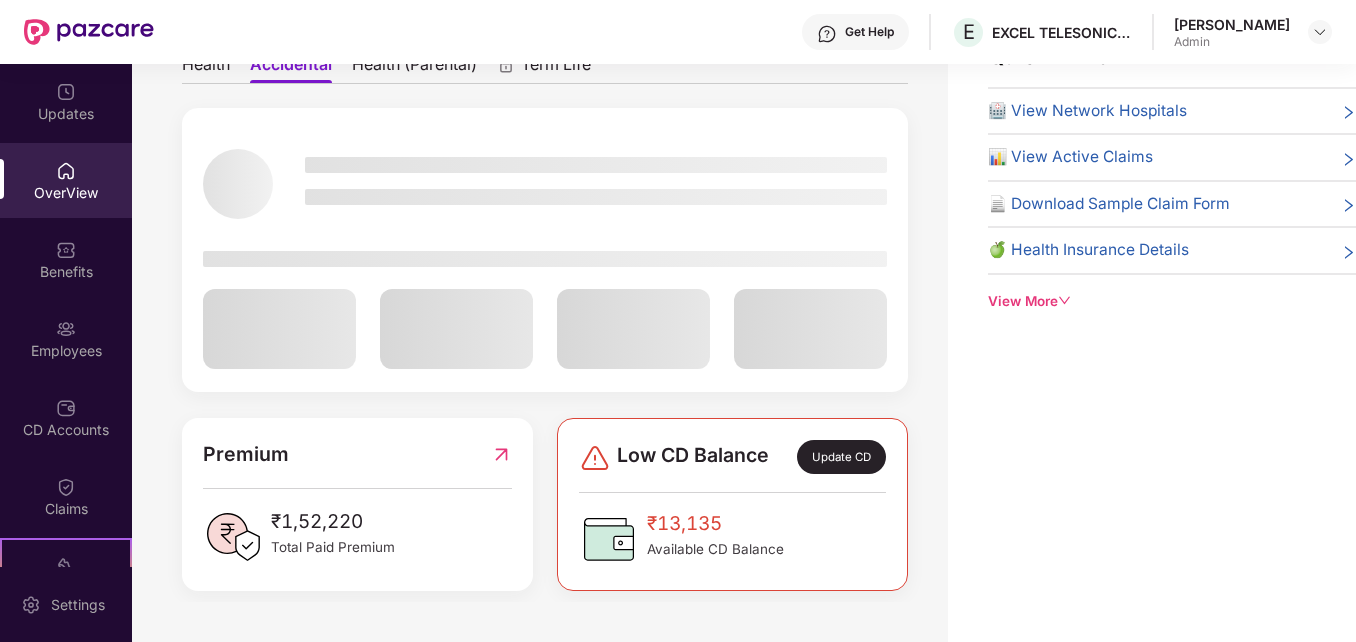 scroll, scrollTop: 0, scrollLeft: 0, axis: both 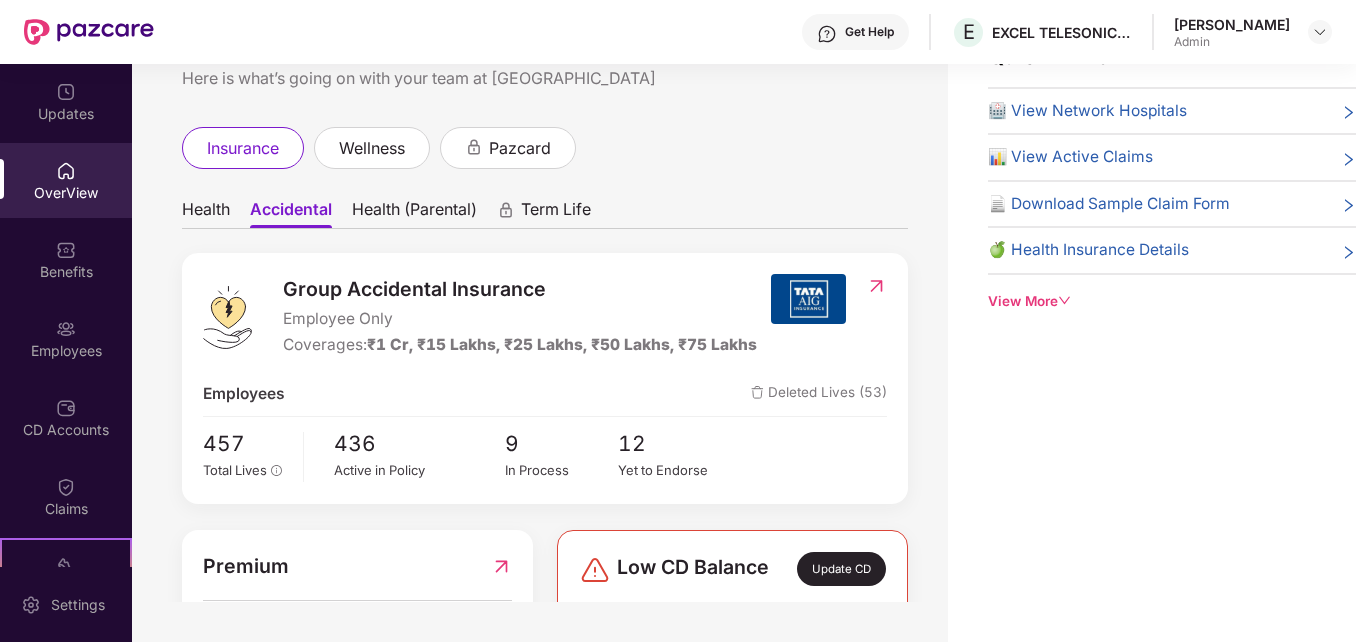 click on "Health" at bounding box center [206, 213] 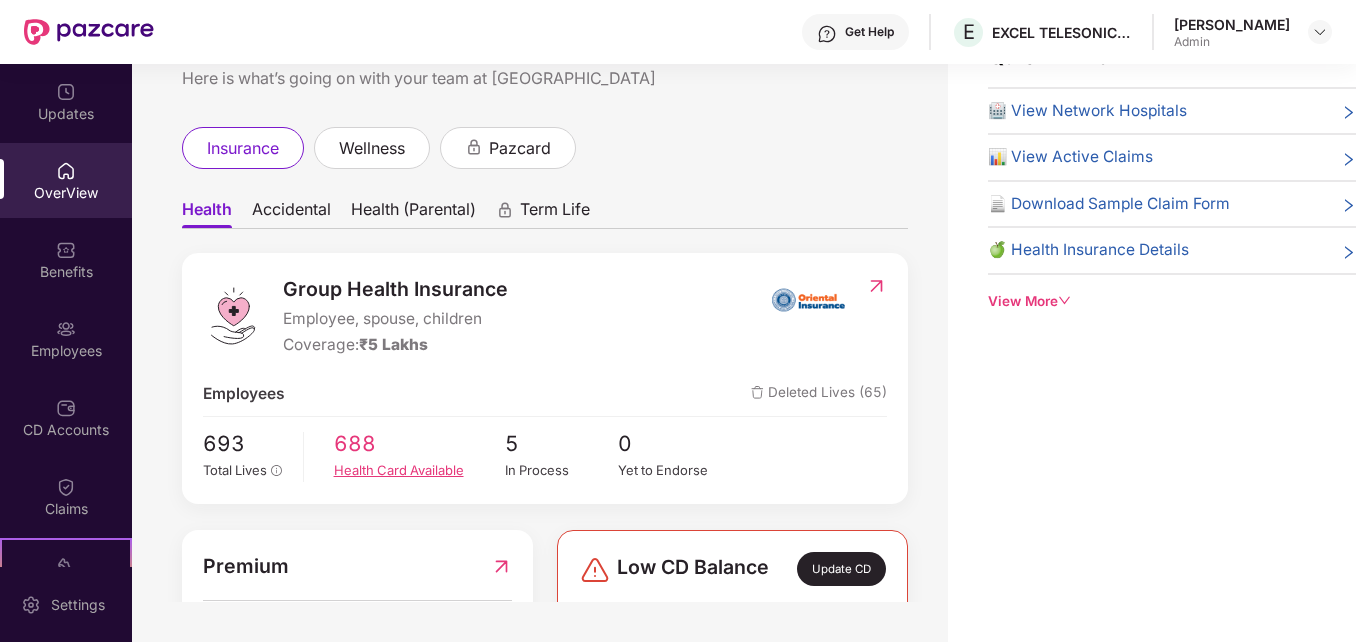 click on "688" at bounding box center (419, 443) 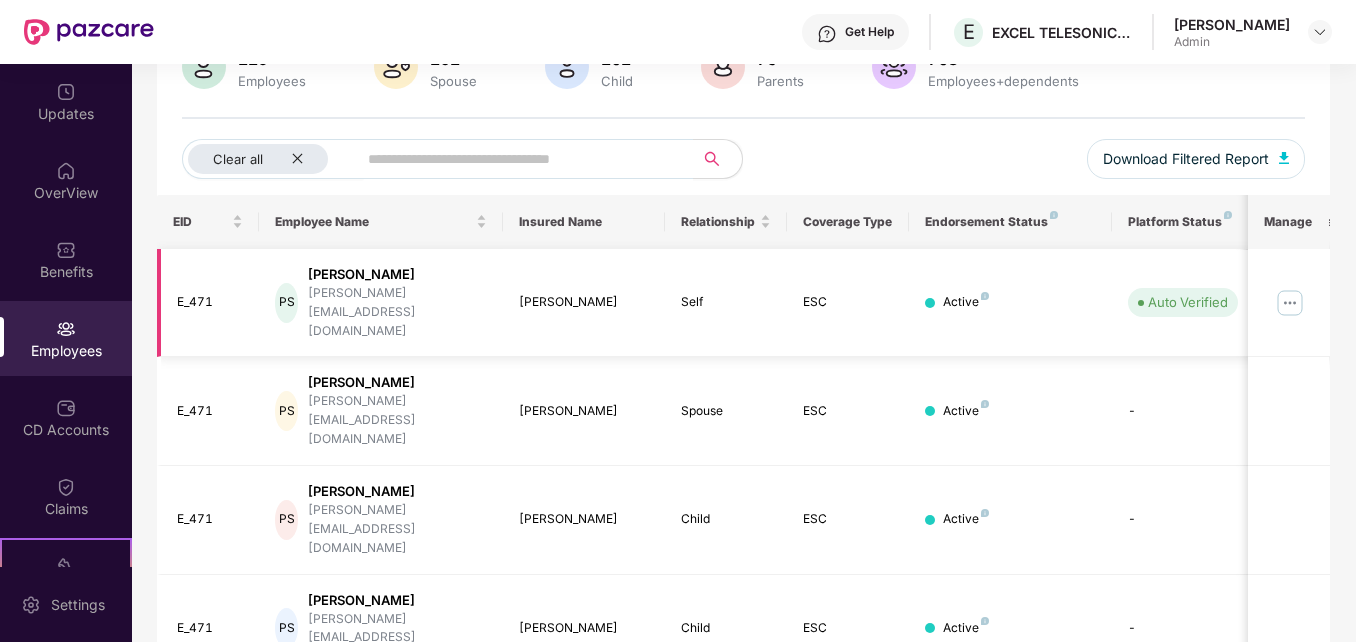 scroll, scrollTop: 0, scrollLeft: 0, axis: both 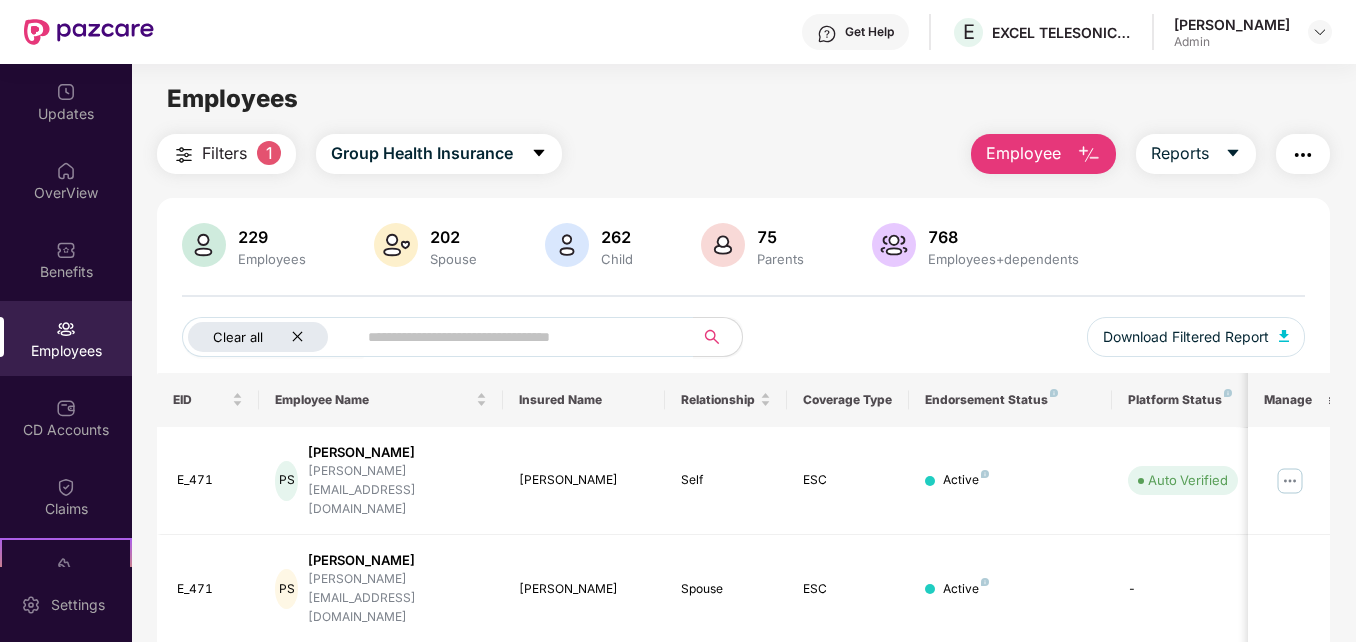 click 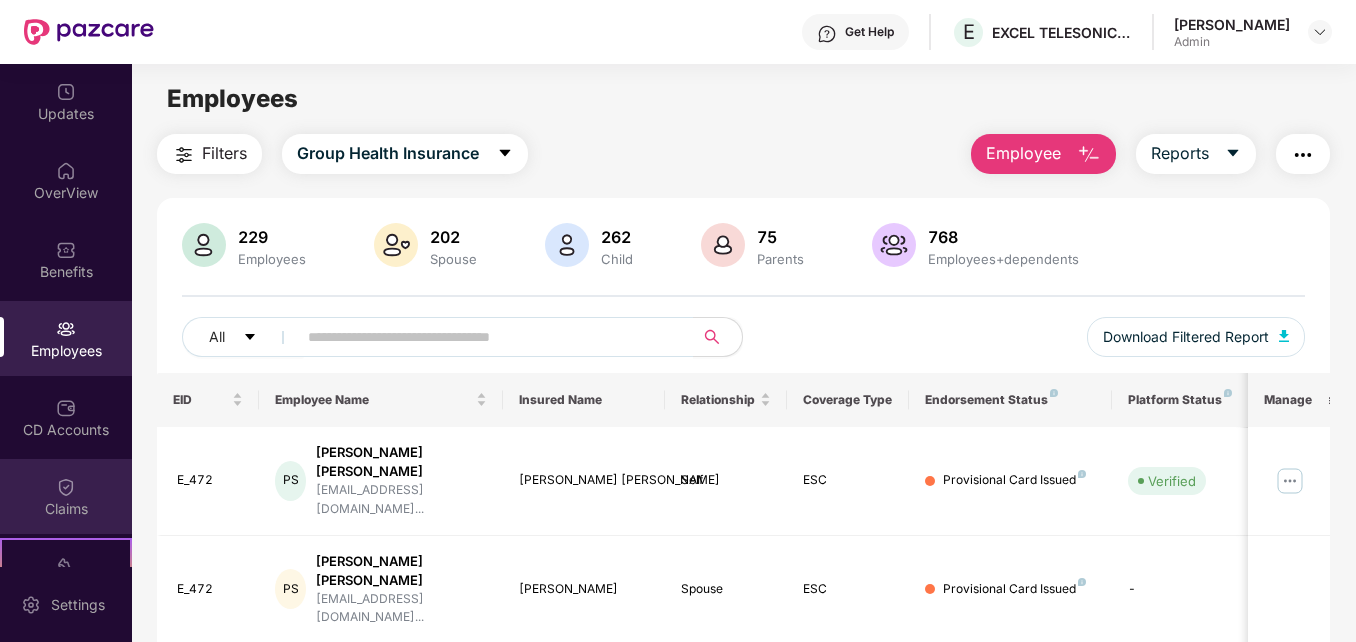 click on "Claims" at bounding box center (66, 509) 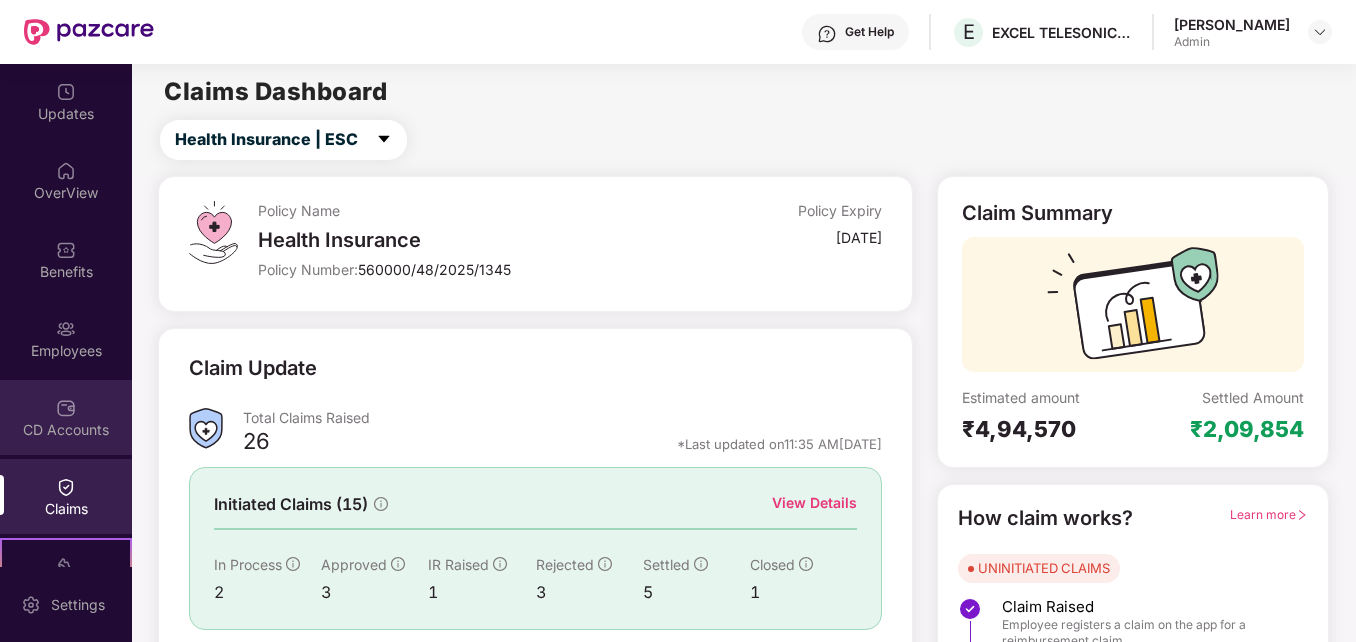 click on "CD Accounts" at bounding box center (66, 417) 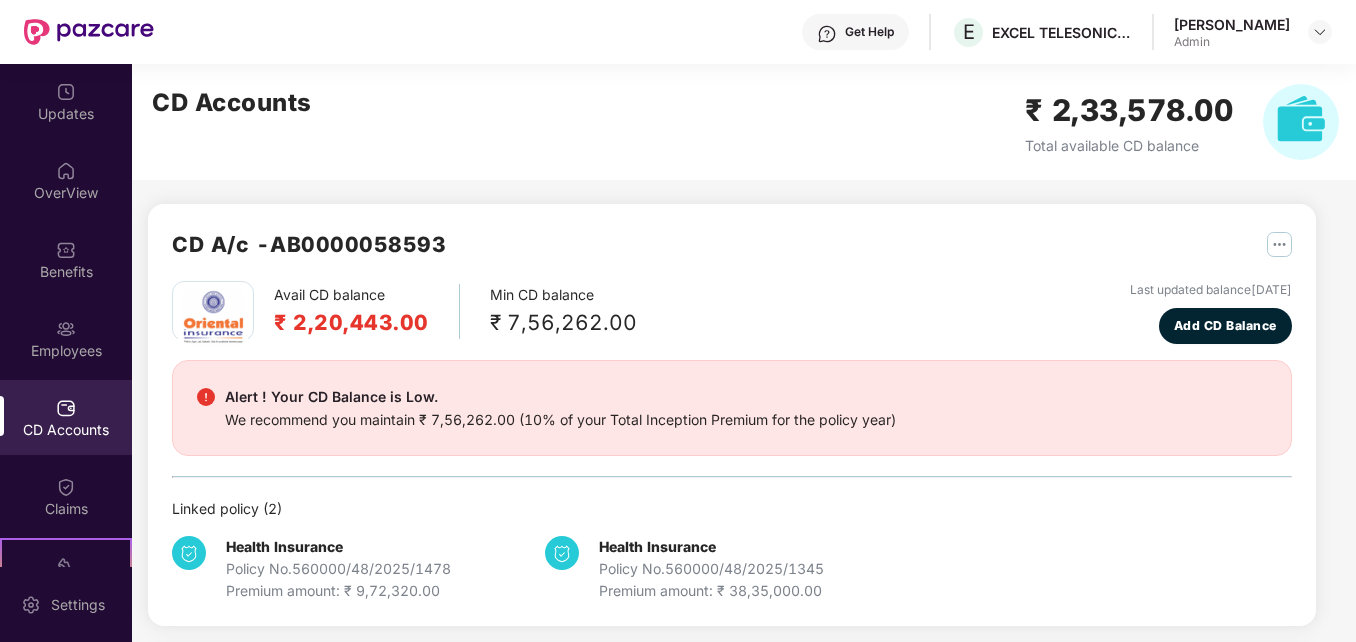 click at bounding box center (66, 329) 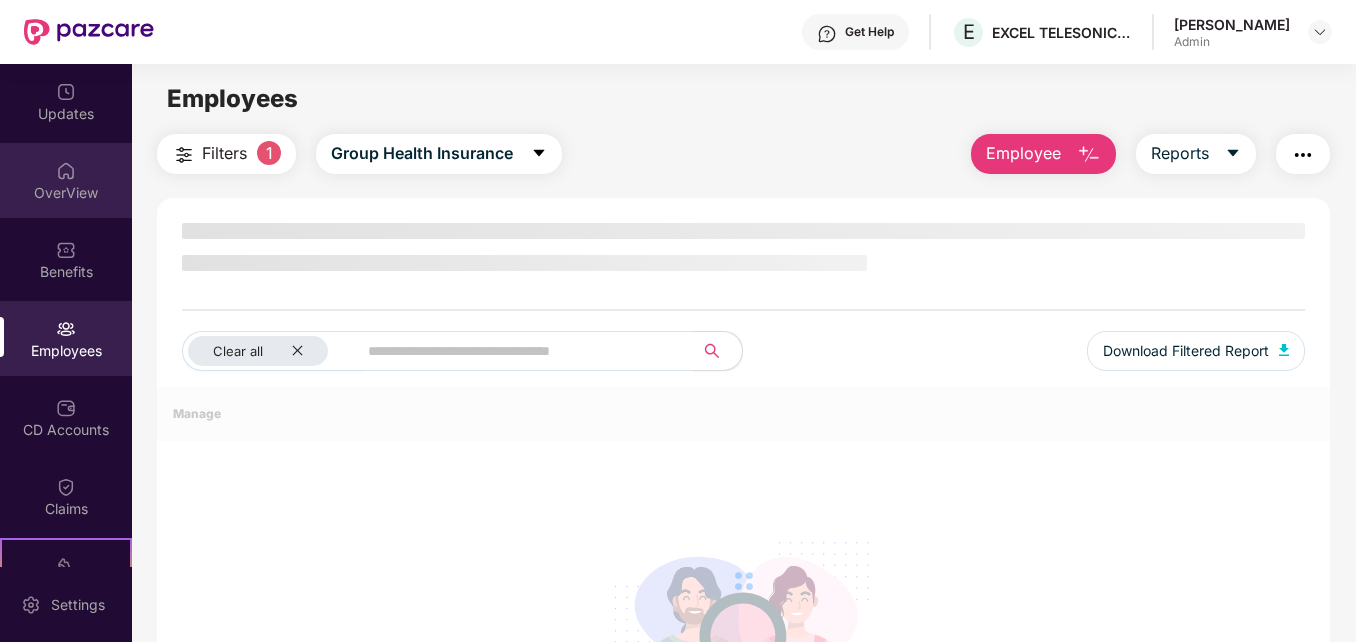 click on "OverView" at bounding box center (66, 180) 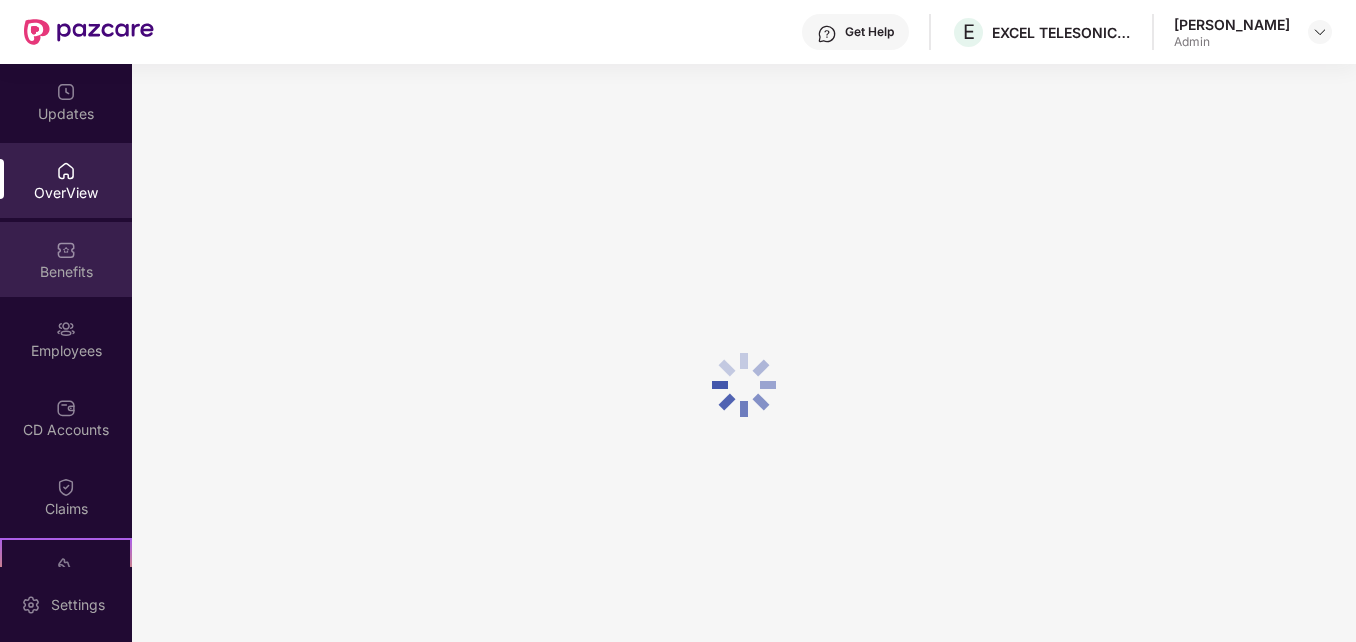 click at bounding box center [66, 250] 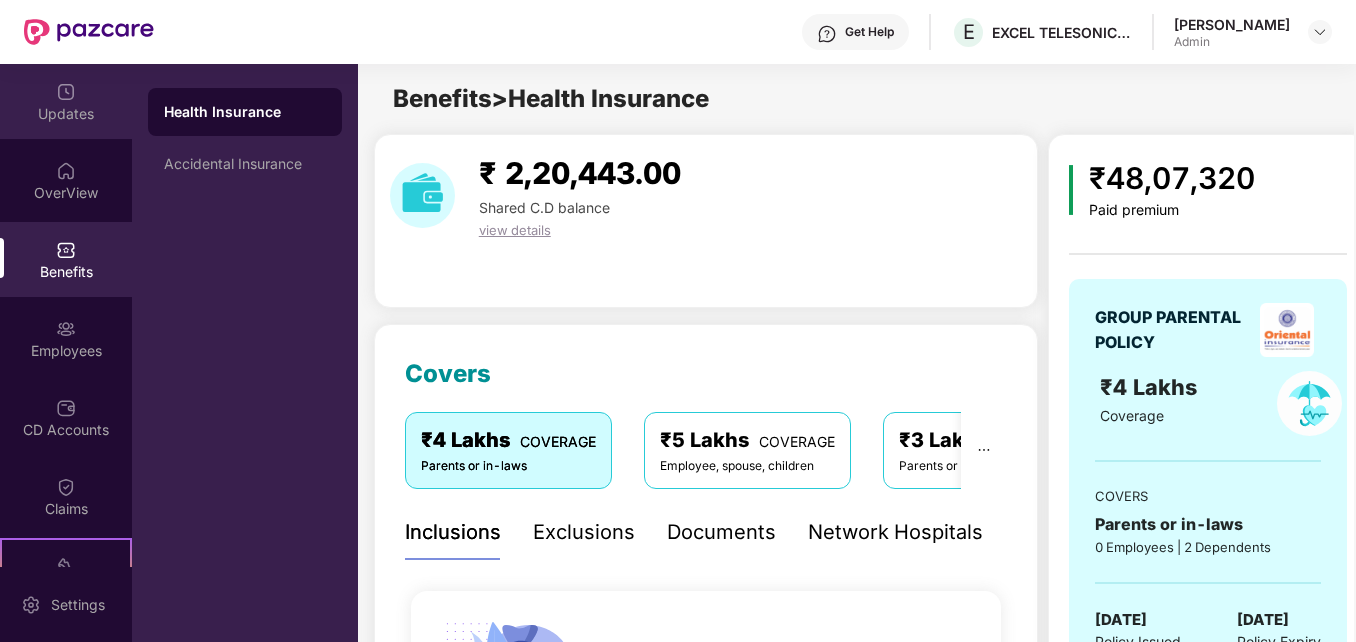 click on "Updates" at bounding box center [66, 114] 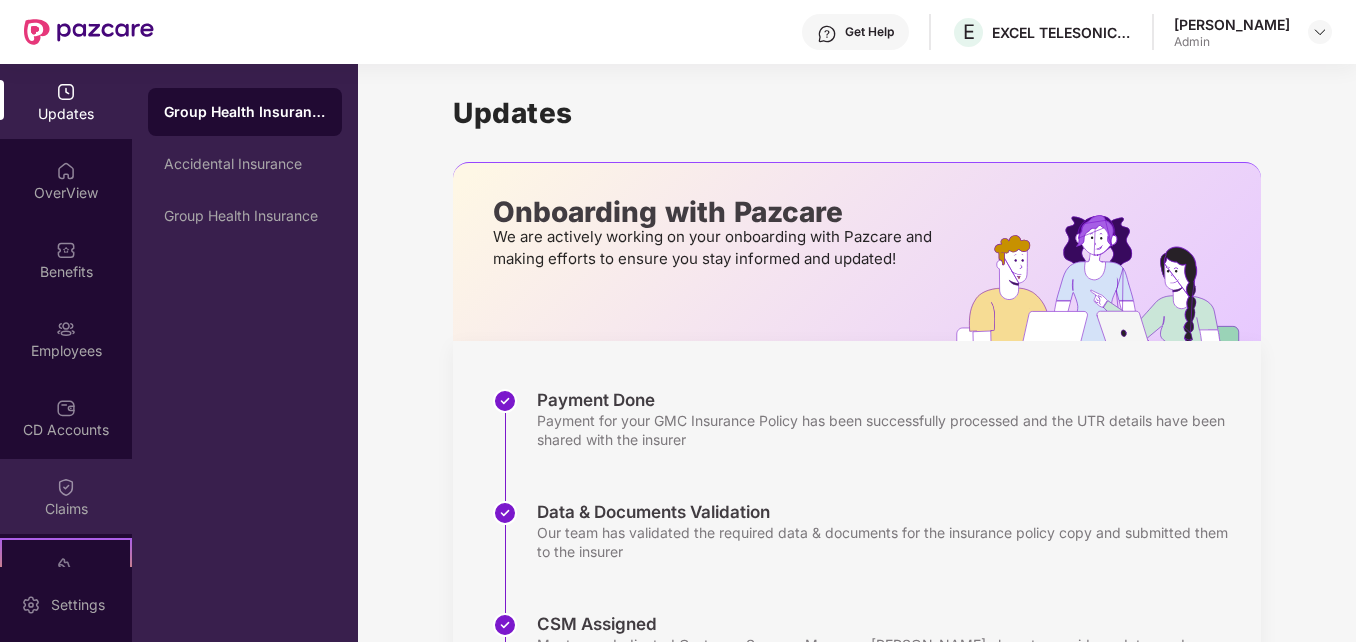click on "Claims" at bounding box center [66, 509] 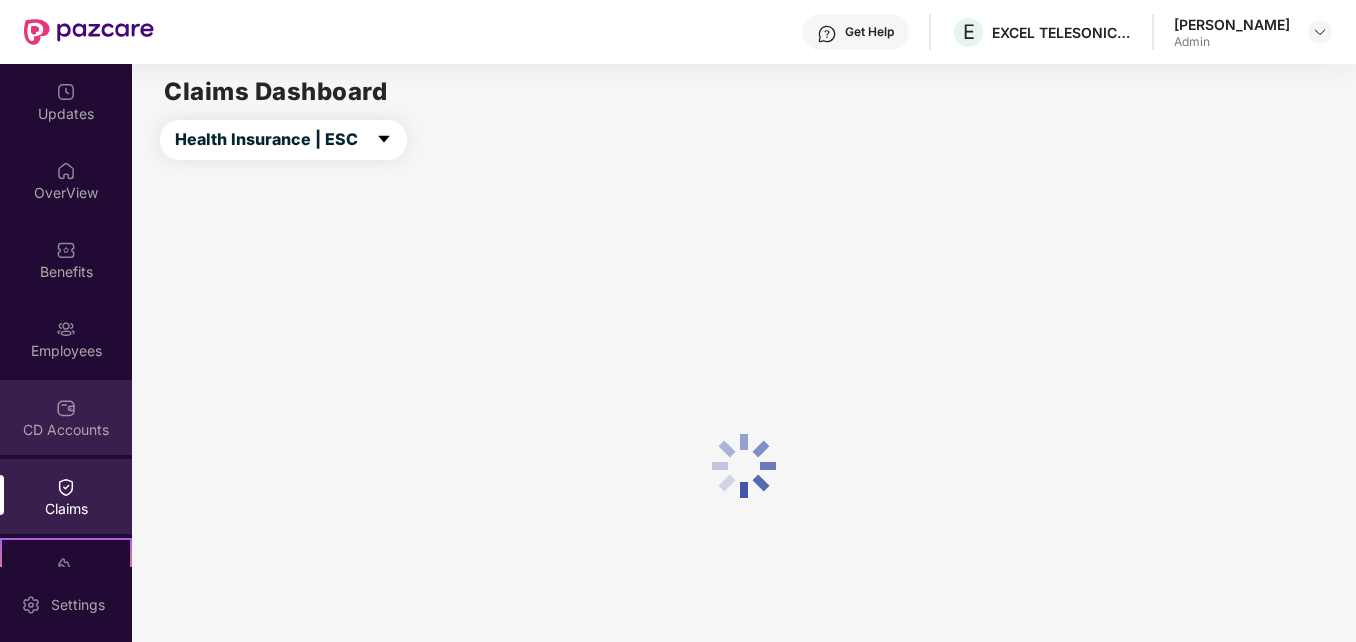 click on "CD Accounts" at bounding box center (66, 430) 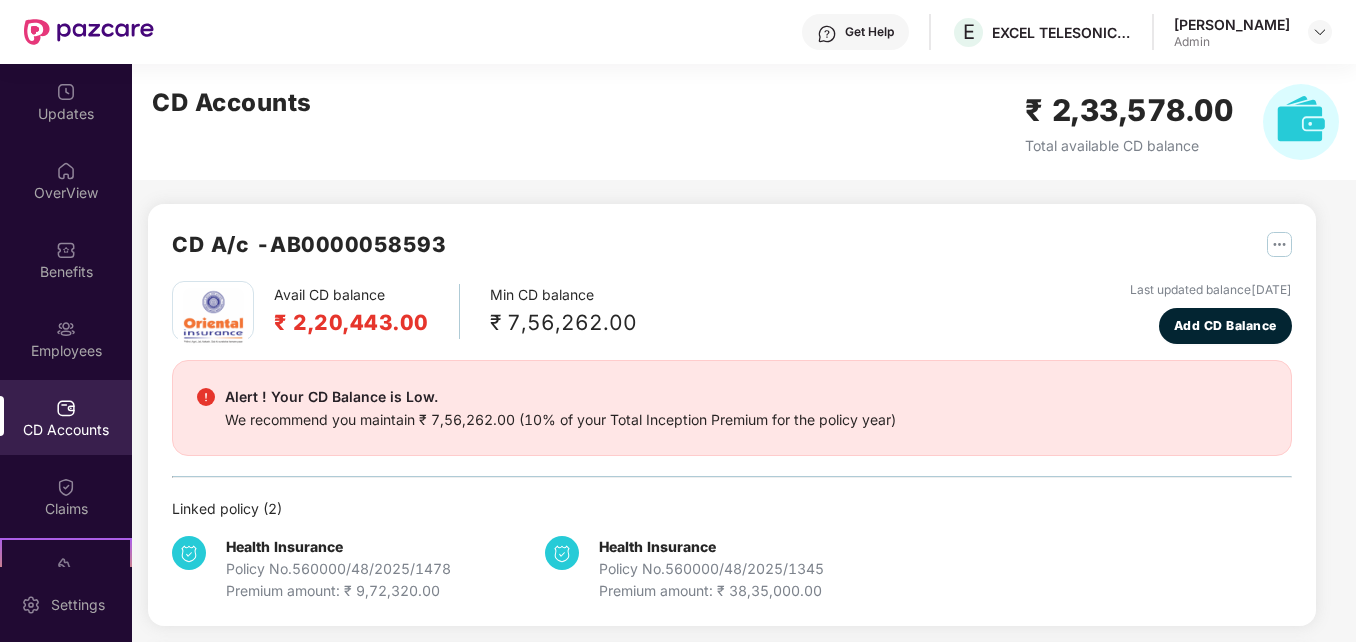 click on "Employees" at bounding box center [66, 338] 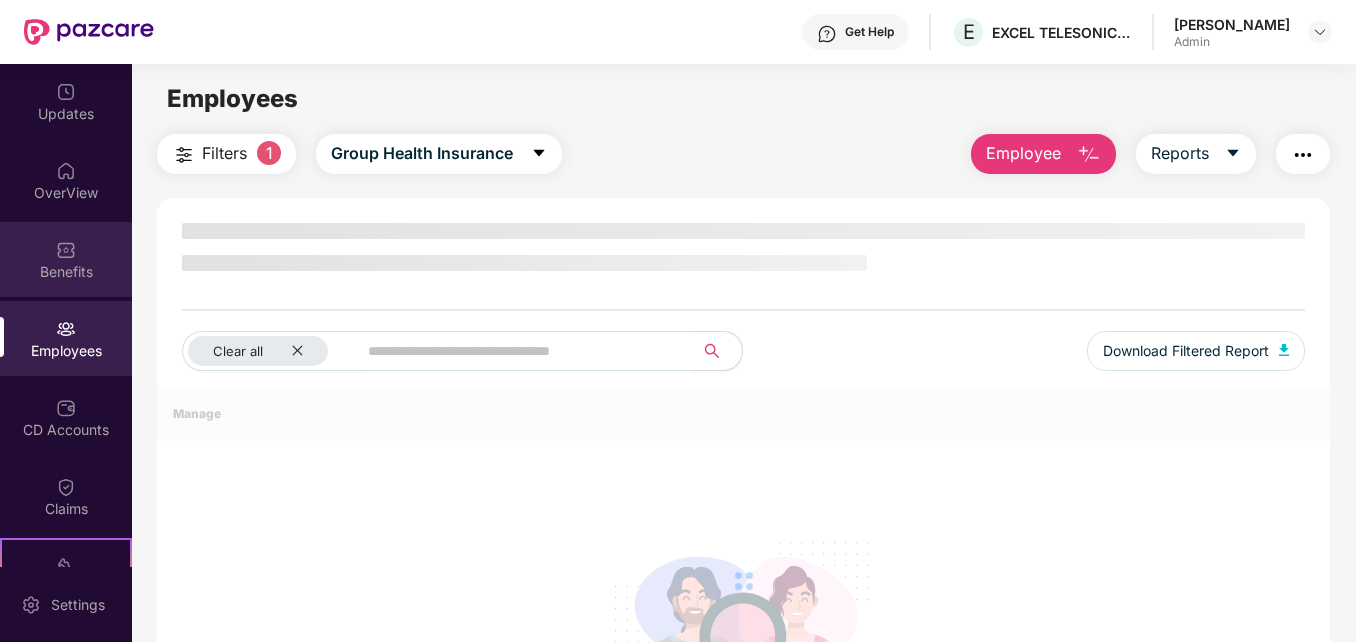 click on "Benefits" at bounding box center (66, 272) 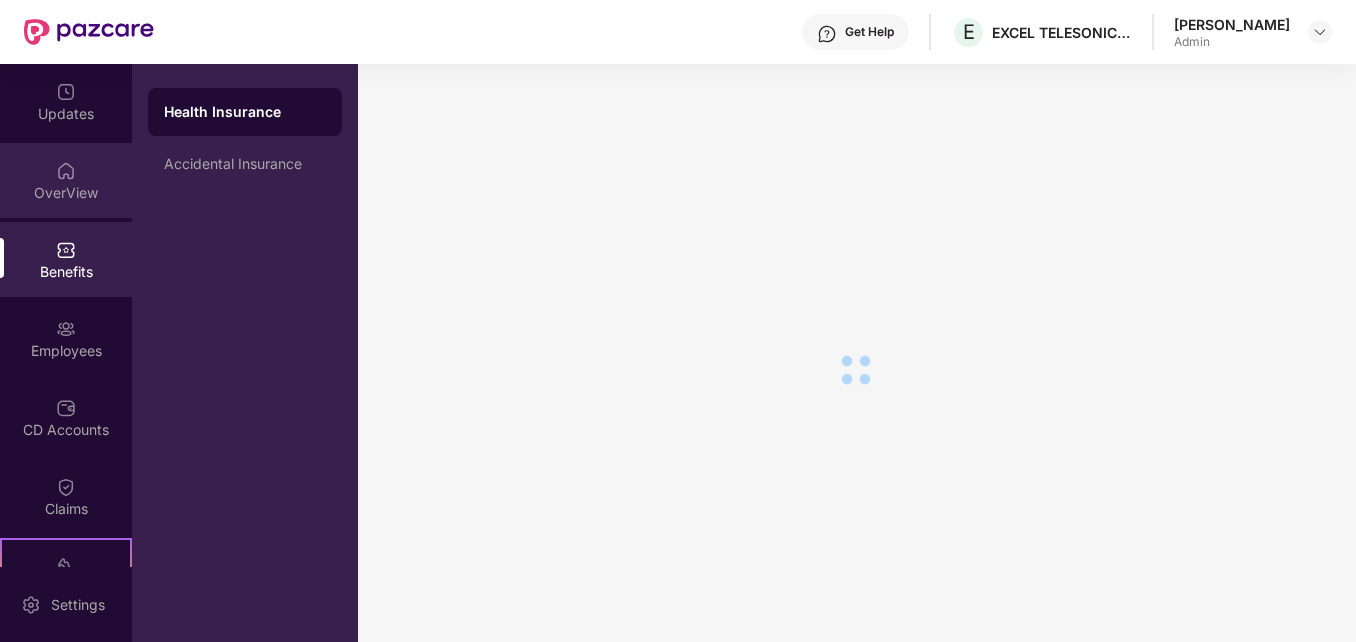 click on "OverView" at bounding box center (66, 193) 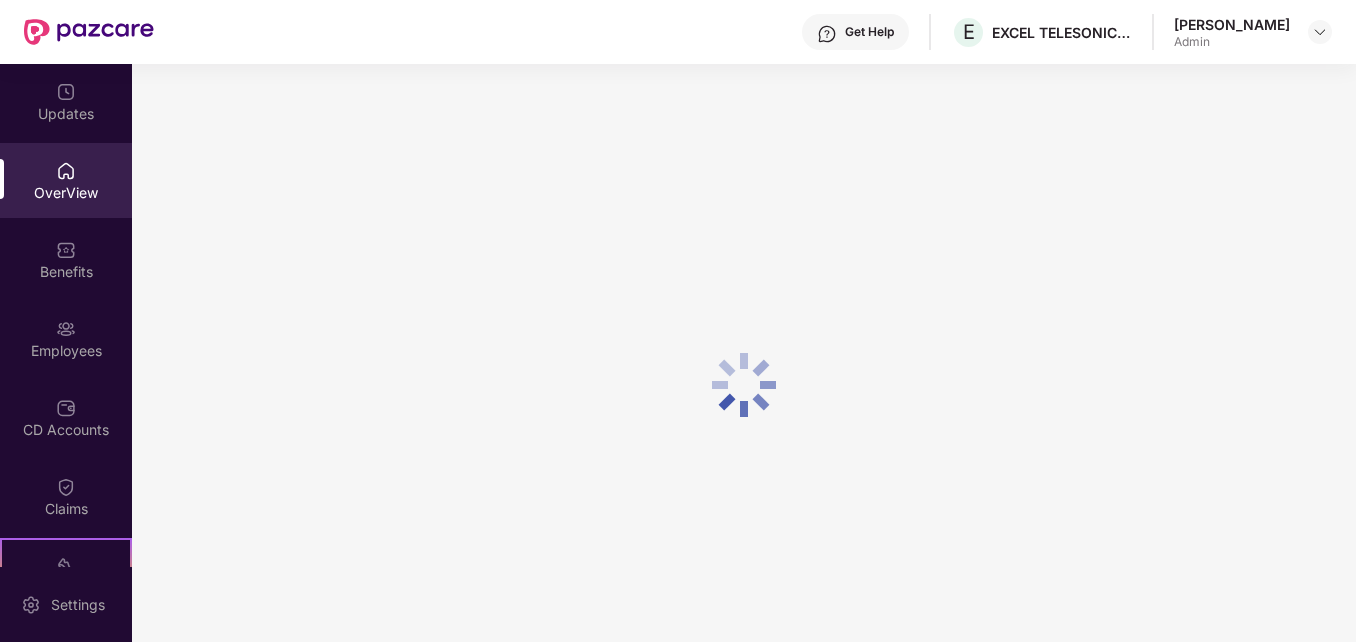 click on "Updates" at bounding box center [66, 114] 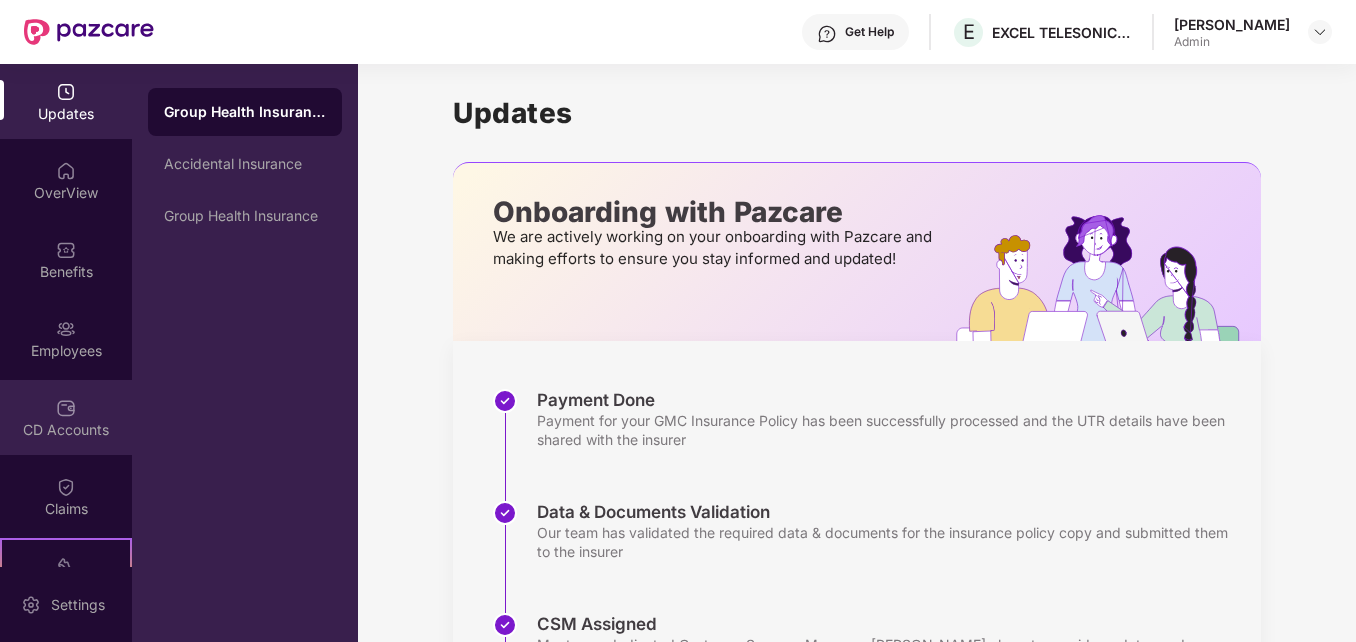 click on "CD Accounts" at bounding box center (66, 417) 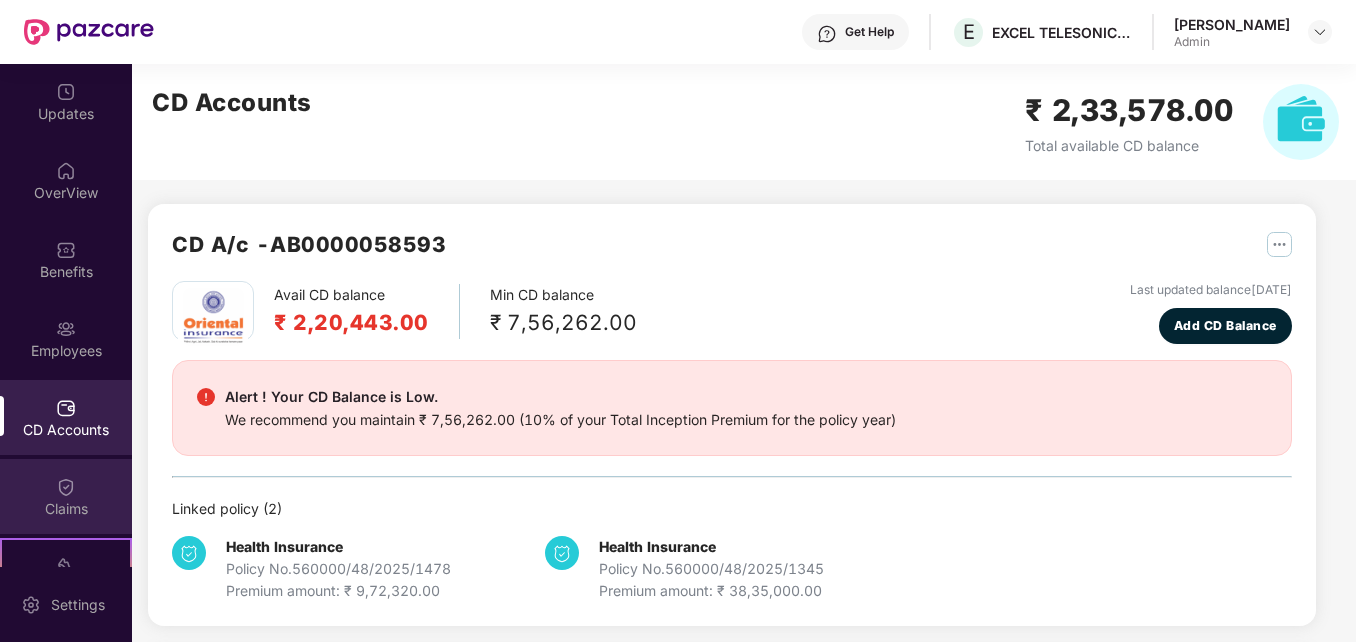 click on "Claims" at bounding box center (66, 509) 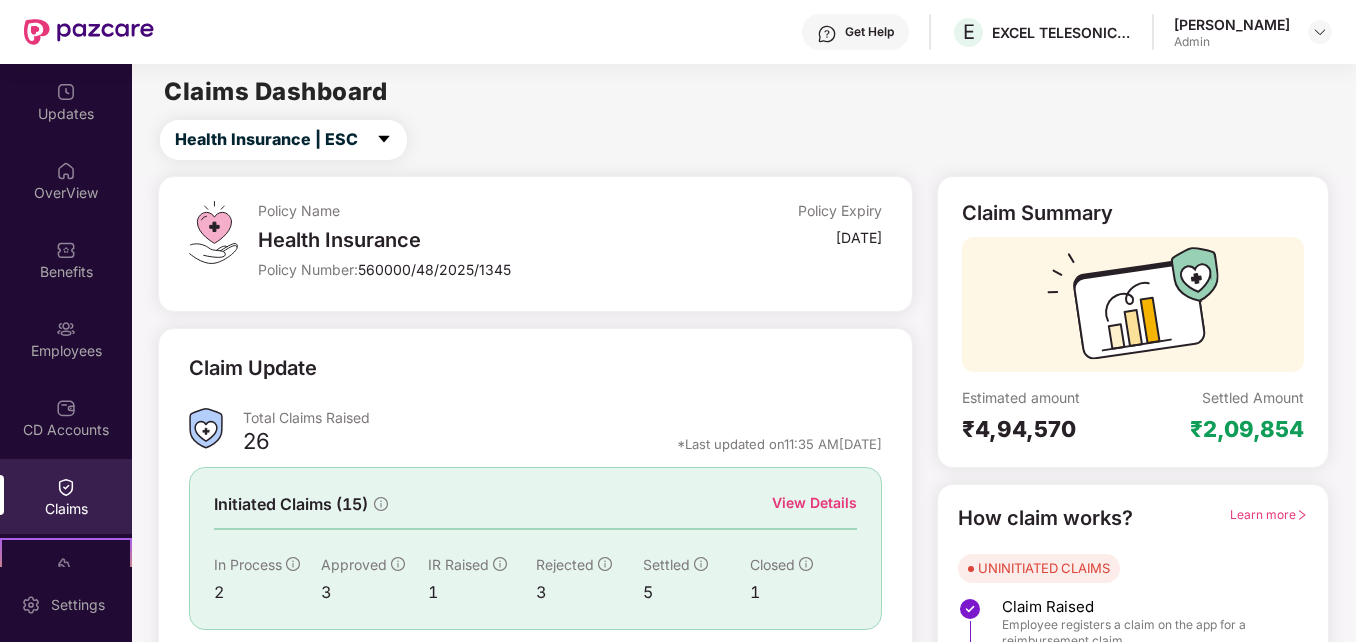 scroll, scrollTop: 141, scrollLeft: 0, axis: vertical 